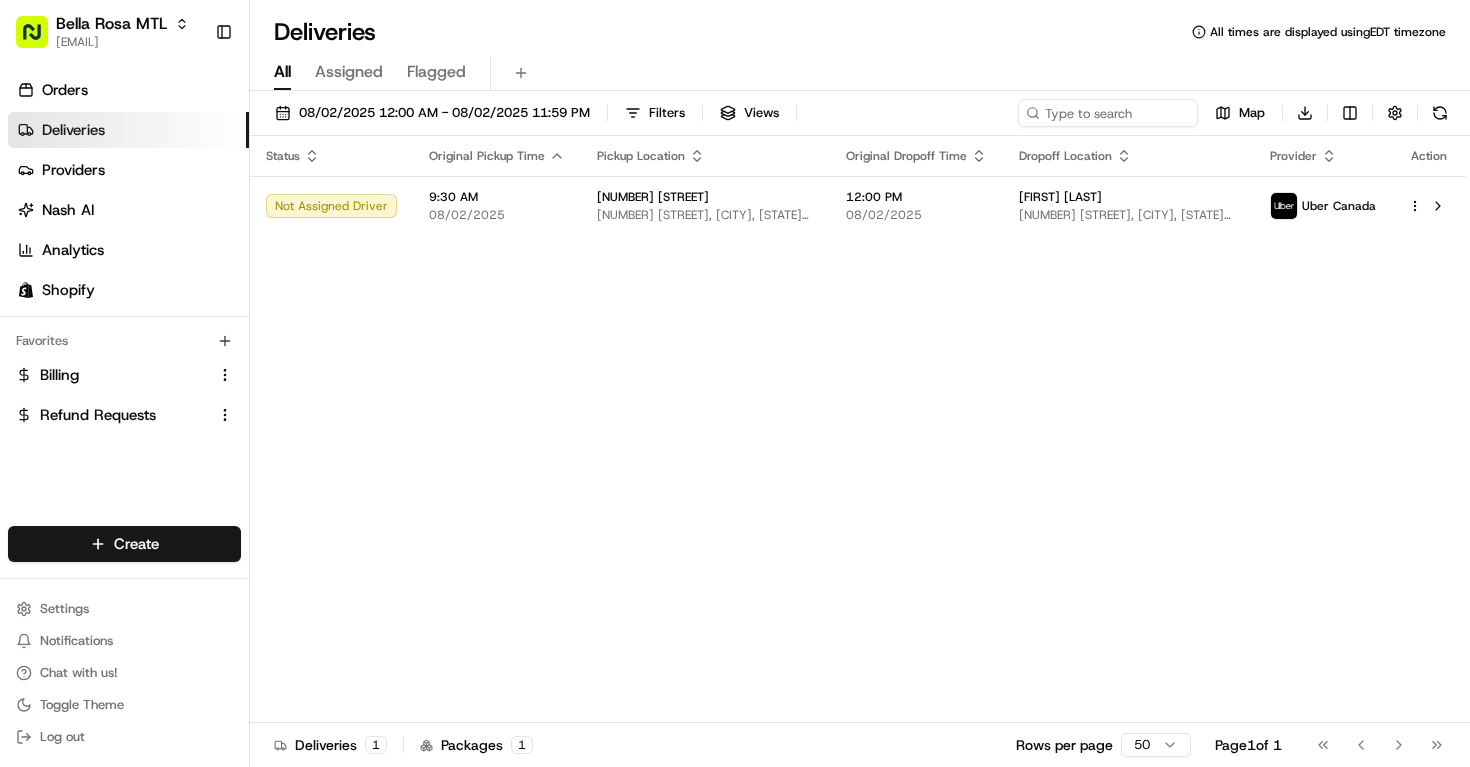 scroll, scrollTop: 0, scrollLeft: 0, axis: both 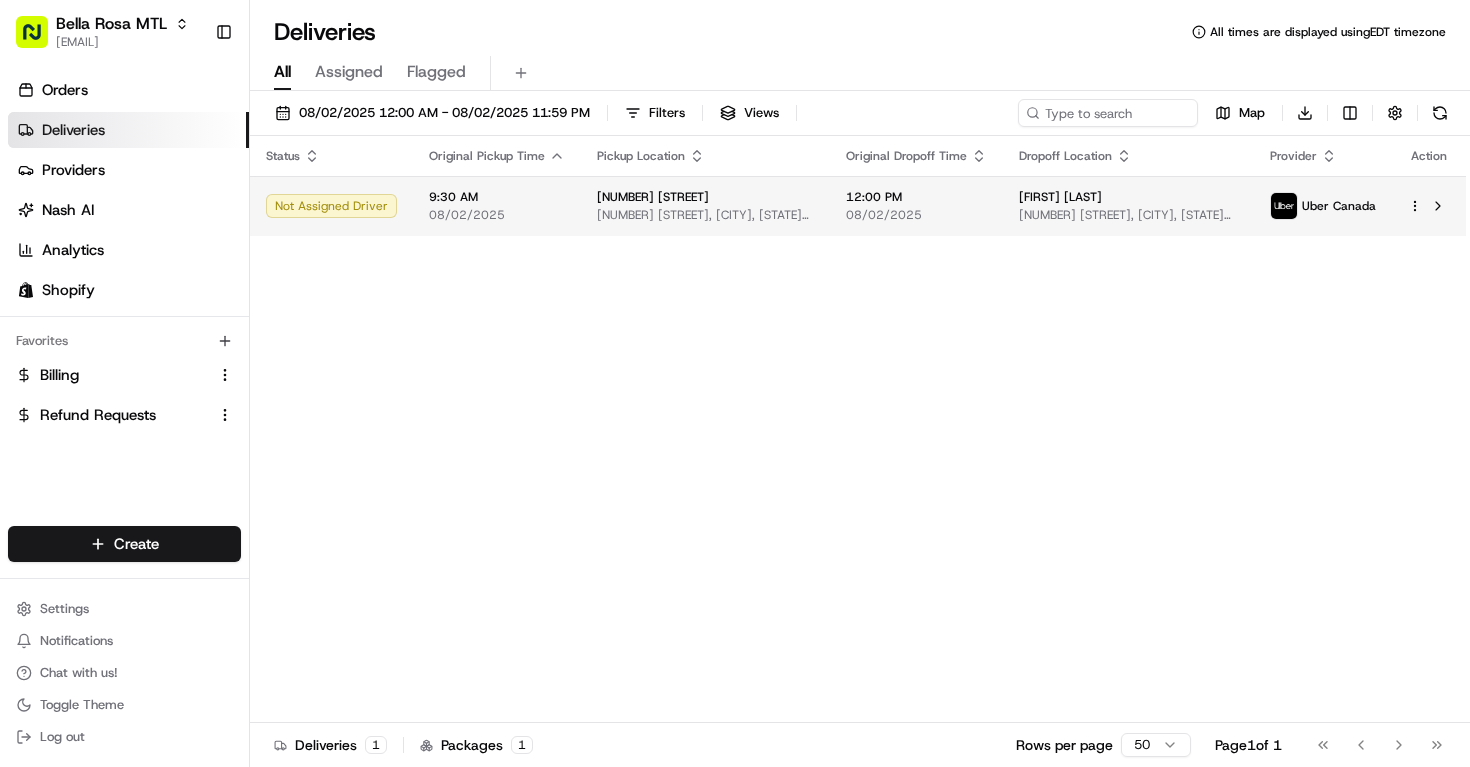 click on "[FIRST] [LAST]" at bounding box center (1060, 197) 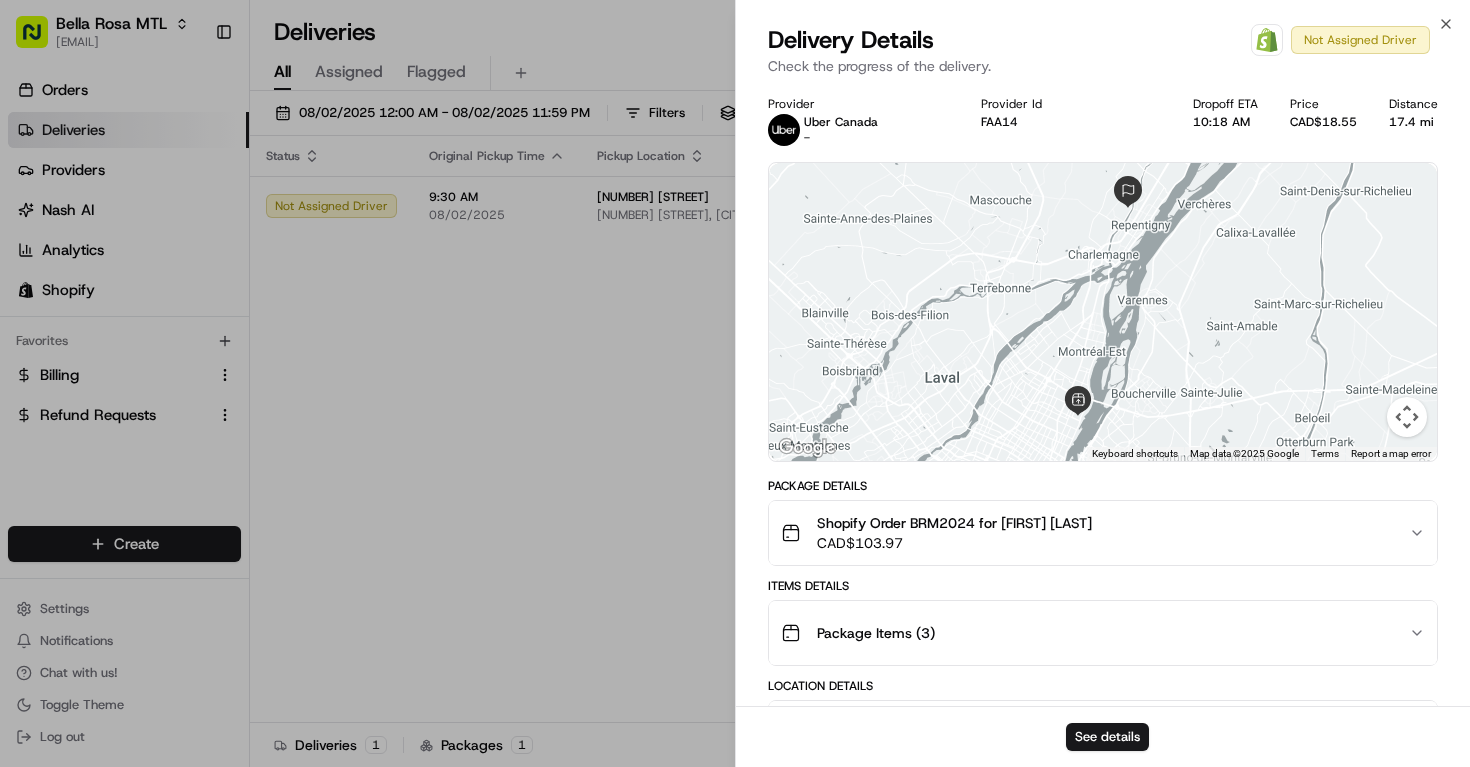 scroll, scrollTop: 1, scrollLeft: 0, axis: vertical 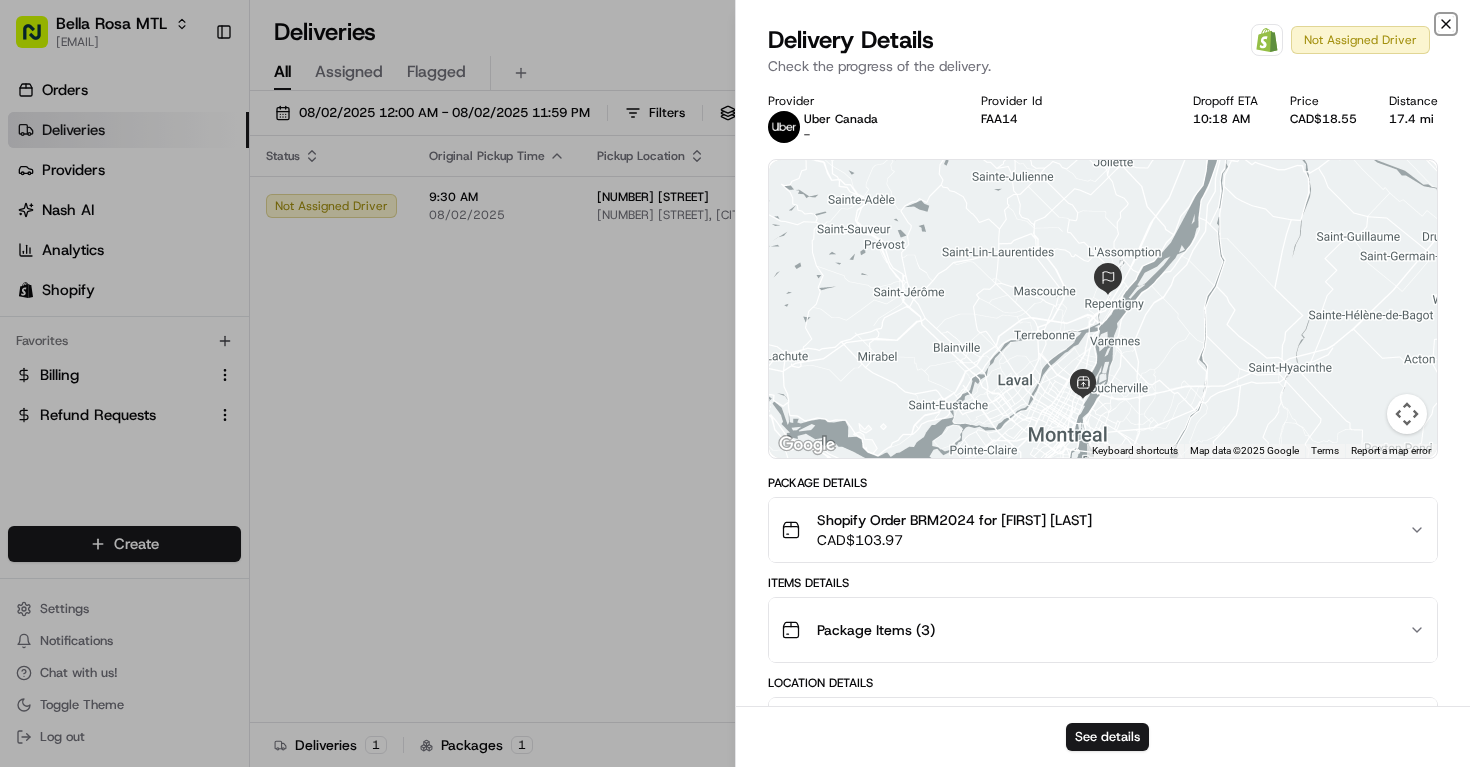 click 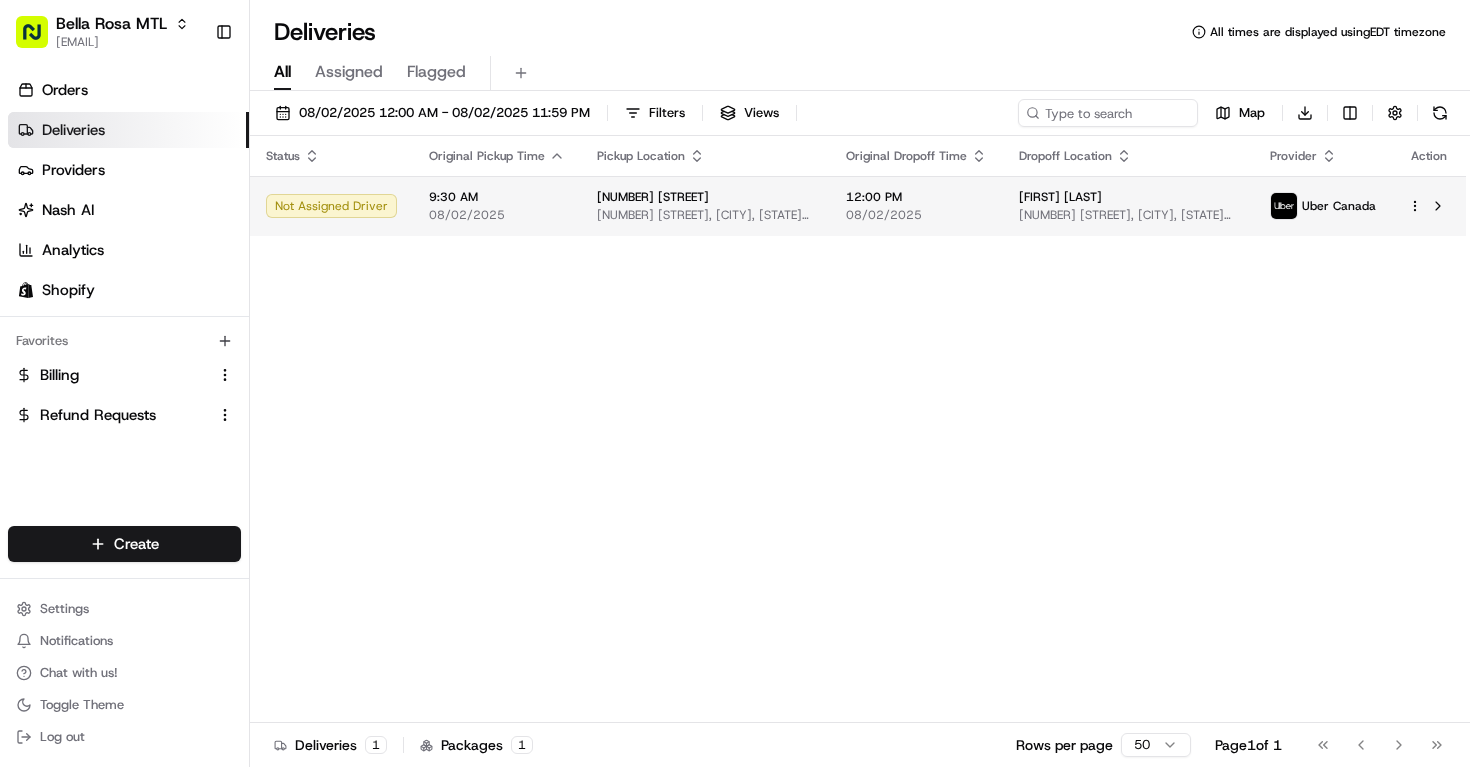 click at bounding box center (1429, 206) 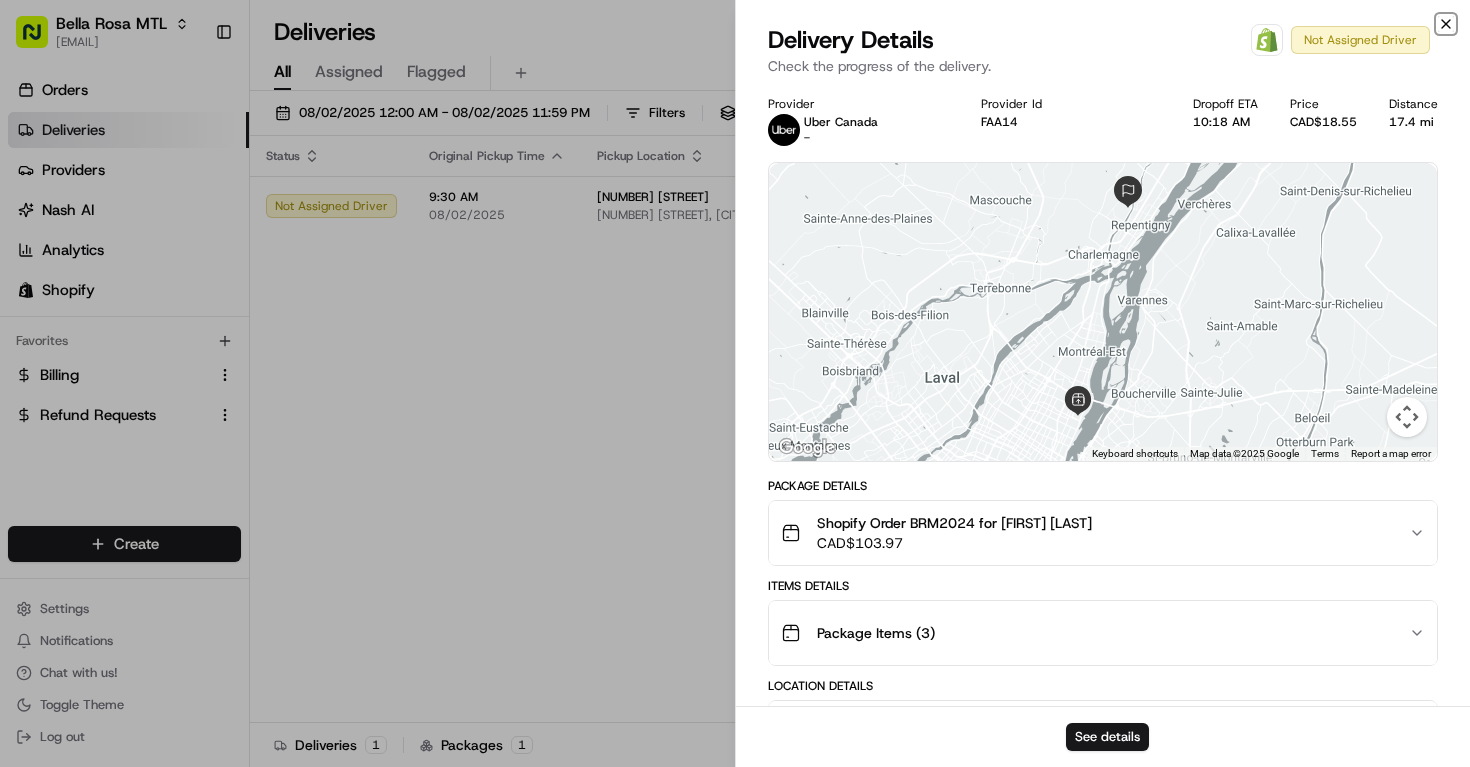 click 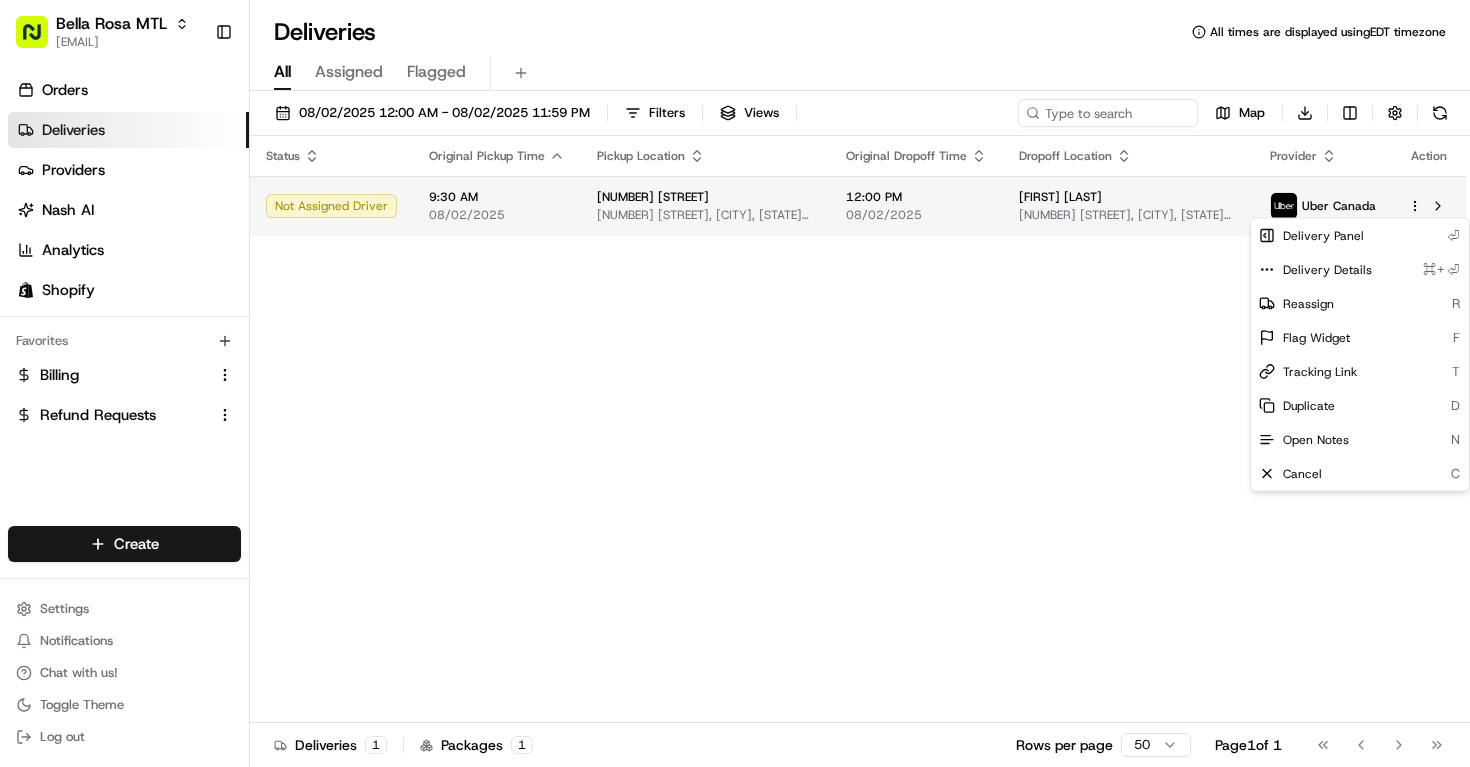 click on "Bella Rosa MTL bellarosa.mtl@gmail.com Toggle Sidebar Orders Deliveries Providers Nash AI Analytics Shopify Favorites Billing Refund Requests Main Menu Members & Organization Organization Users Roles Preferences Customization Tracking Orchestration Automations Dispatch Strategy Locations Pickup Locations Dropoff Locations Billing Billing Refund Requests Integrations Notification Triggers Webhooks API Keys Request Logs Create Settings Notifications Chat with us! Toggle Theme Log out Deliveries All times are displayed using  EDT   timezone All Assigned Flagged 08/02/2025 12:00 AM - 08/02/2025 11:59 PM Filters Views Map Download Status Original Pickup Time Pickup Location Original Dropoff Time Dropoff Location Provider Action Not Assigned Driver 9:30 AM 08/02/2025 1815 Rue de Cadillac 1815 Rue de Cadillac, Montréal, QC H1N 2T4, CA 12:00 PM 08/02/2025 Naomie Borgelin 131 Rue Jetté, Repentigny, QC J5Z 4Y5, Canada Uber Canada Deliveries 1 Packages 1 Rows per page 50 Page  1  of   1 Go to next page" at bounding box center (735, 383) 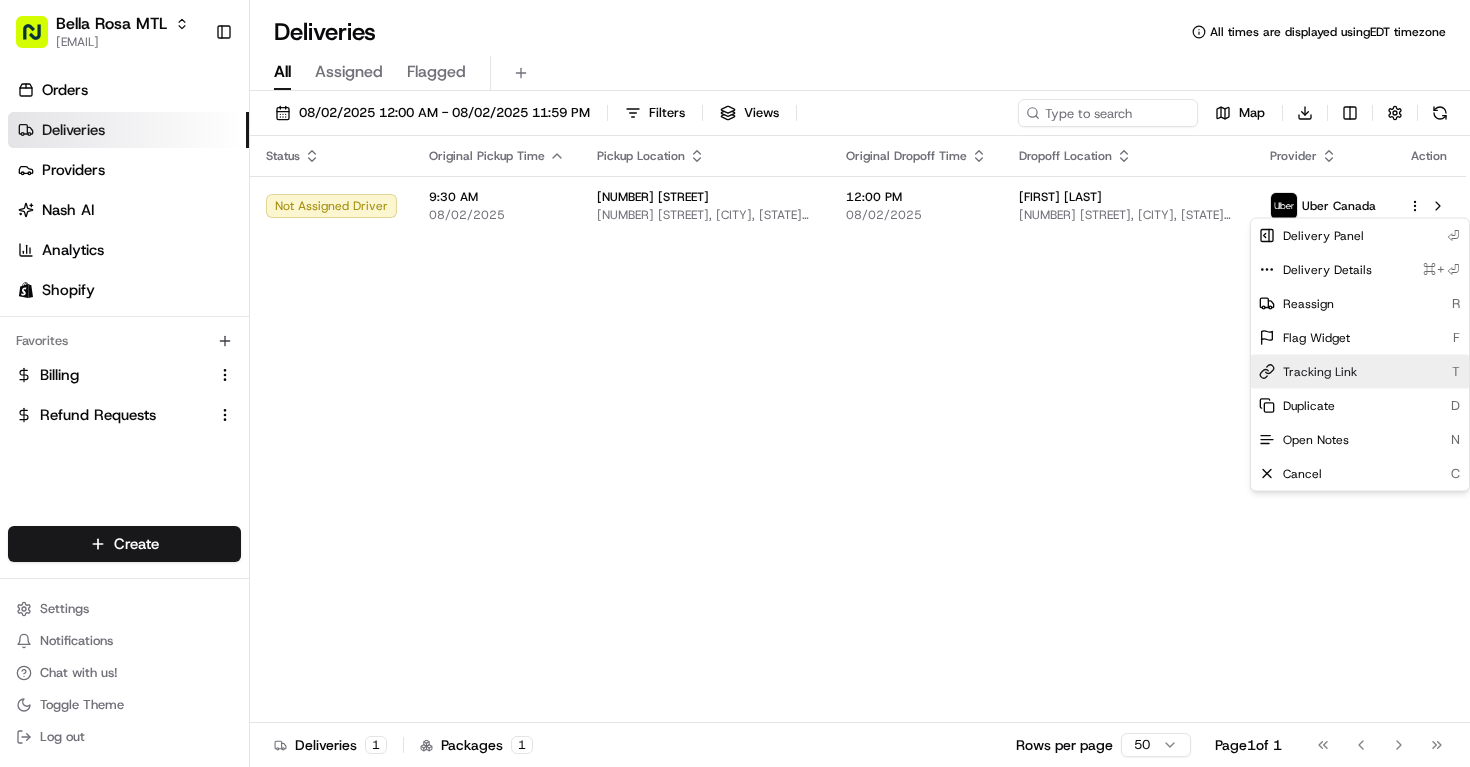 click on "Tracking Link" at bounding box center (1320, 372) 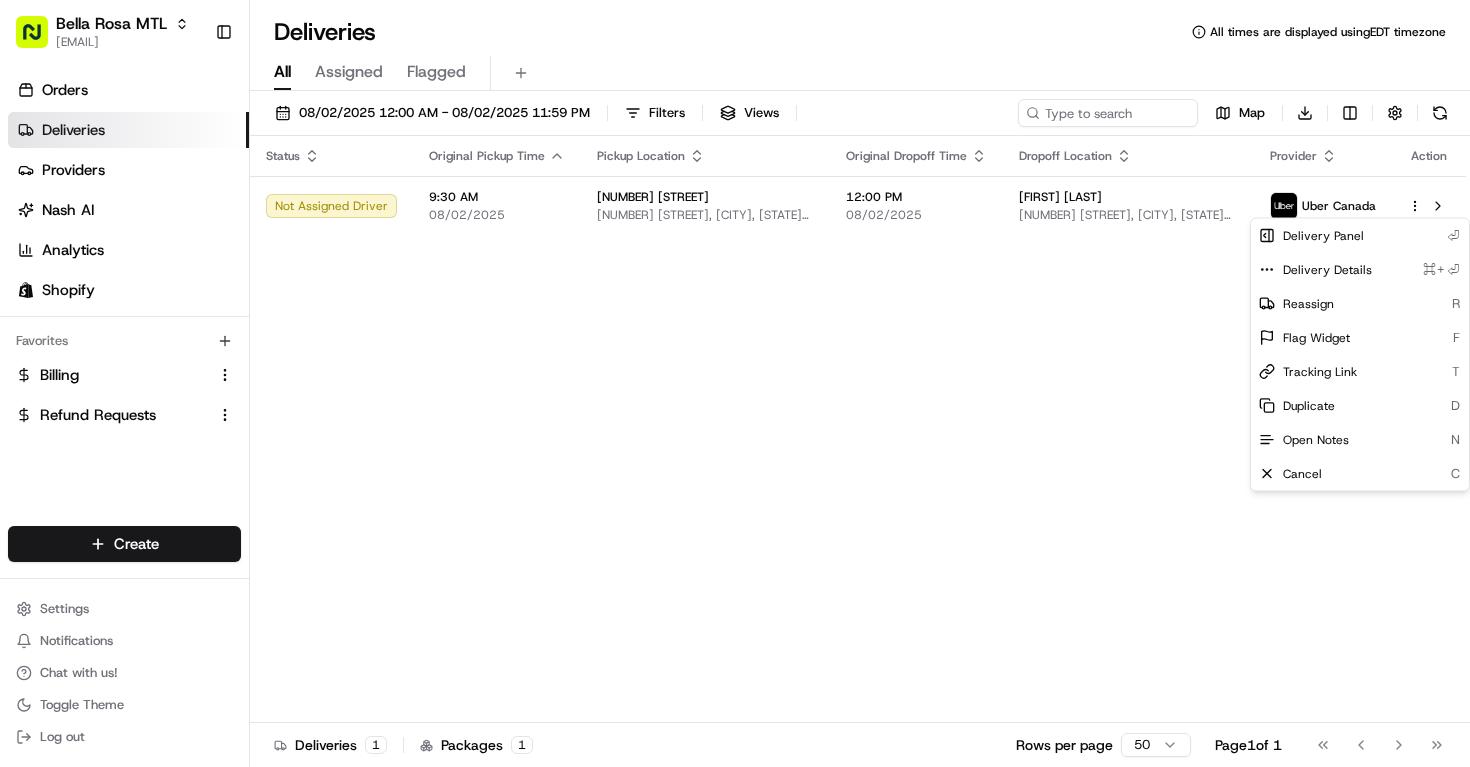 click on "Bella Rosa MTL bellarosa.mtl@gmail.com Toggle Sidebar Orders Deliveries Providers Nash AI Analytics Shopify Favorites Billing Refund Requests Main Menu Members & Organization Organization Users Roles Preferences Customization Tracking Orchestration Automations Dispatch Strategy Locations Pickup Locations Dropoff Locations Billing Billing Refund Requests Integrations Notification Triggers Webhooks API Keys Request Logs Create Settings Notifications Chat with us! Toggle Theme Log out Deliveries All times are displayed using  EDT   timezone All Assigned Flagged 08/02/2025 12:00 AM - 08/02/2025 11:59 PM Filters Views Map Download Status Original Pickup Time Pickup Location Original Dropoff Time Dropoff Location Provider Action Not Assigned Driver 9:30 AM 08/02/2025 1815 Rue de Cadillac 1815 Rue de Cadillac, Montréal, QC H1N 2T4, CA 12:00 PM 08/02/2025 Naomie Borgelin 131 Rue Jetté, Repentigny, QC J5Z 4Y5, Canada Uber Canada Deliveries 1 Packages 1 Rows per page 50 Page  1  of   1 Go to next page" at bounding box center (735, 383) 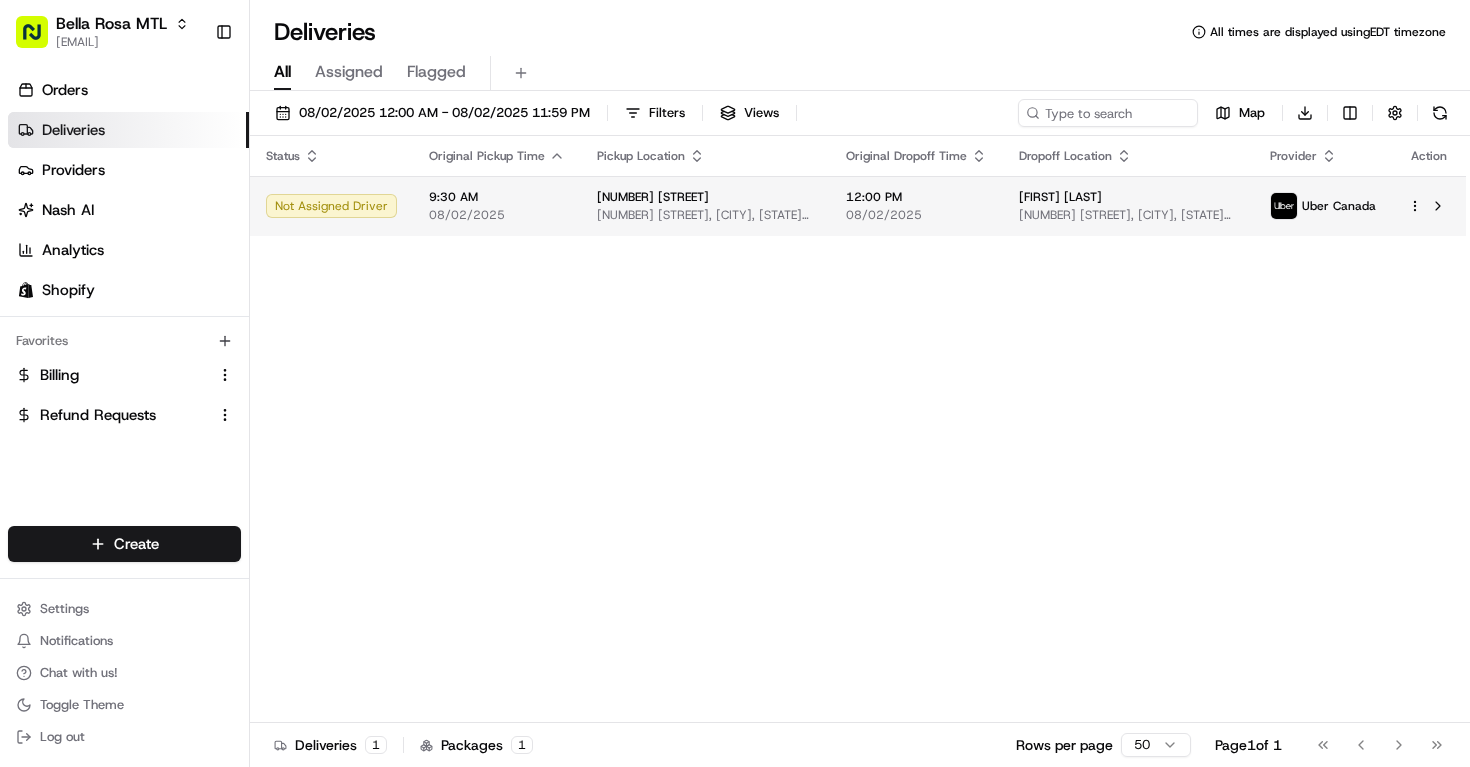 click on "12:00 PM 08/02/2025" at bounding box center [916, 206] 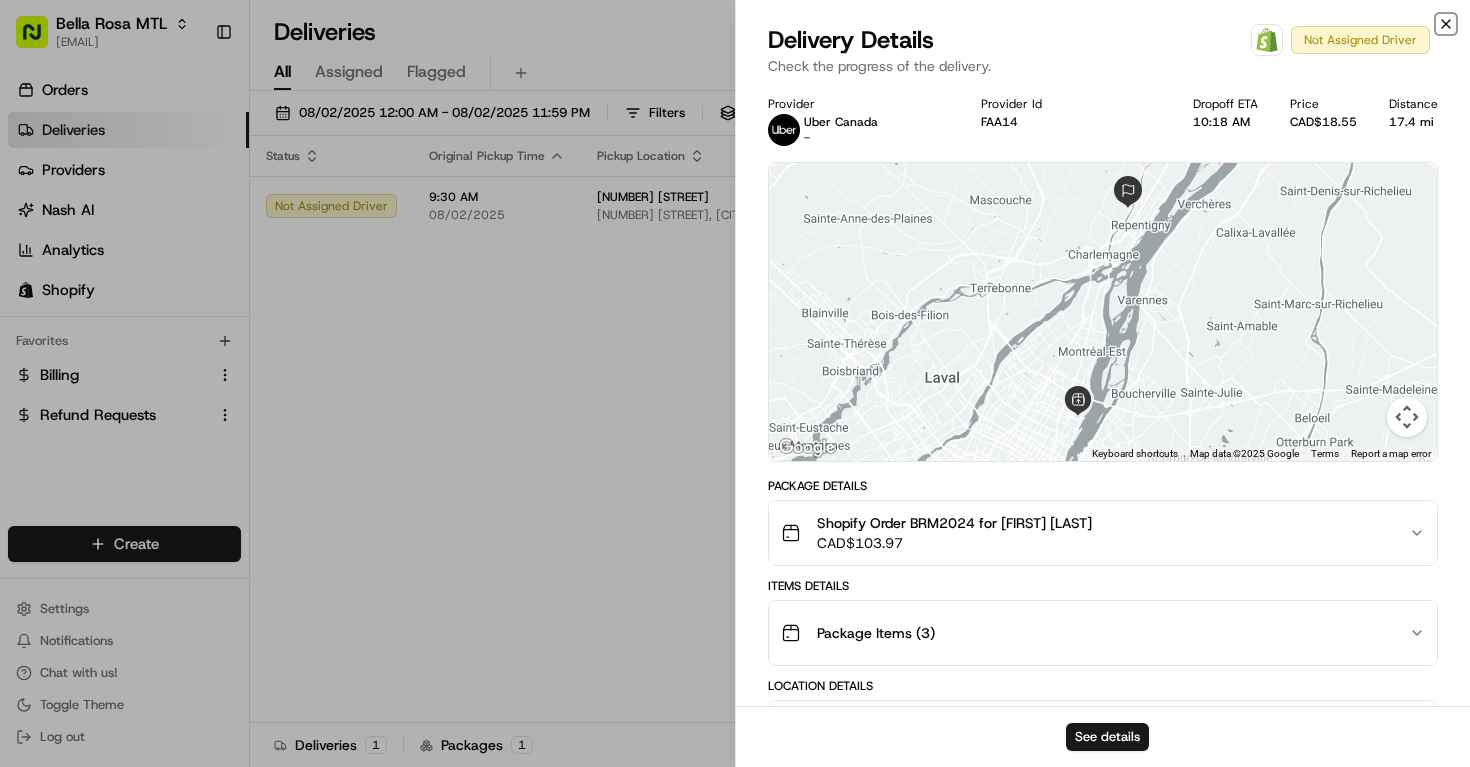 click 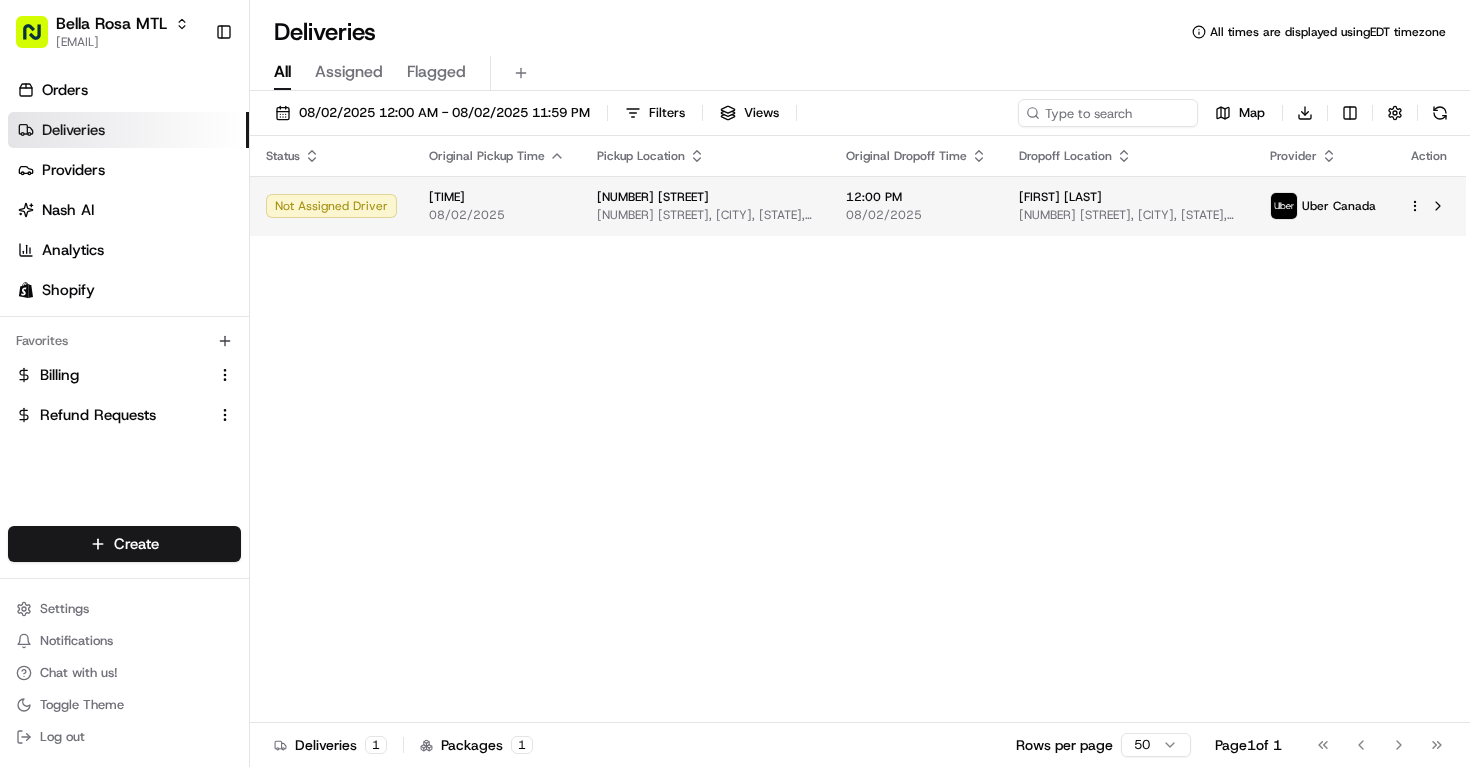 scroll, scrollTop: 0, scrollLeft: 0, axis: both 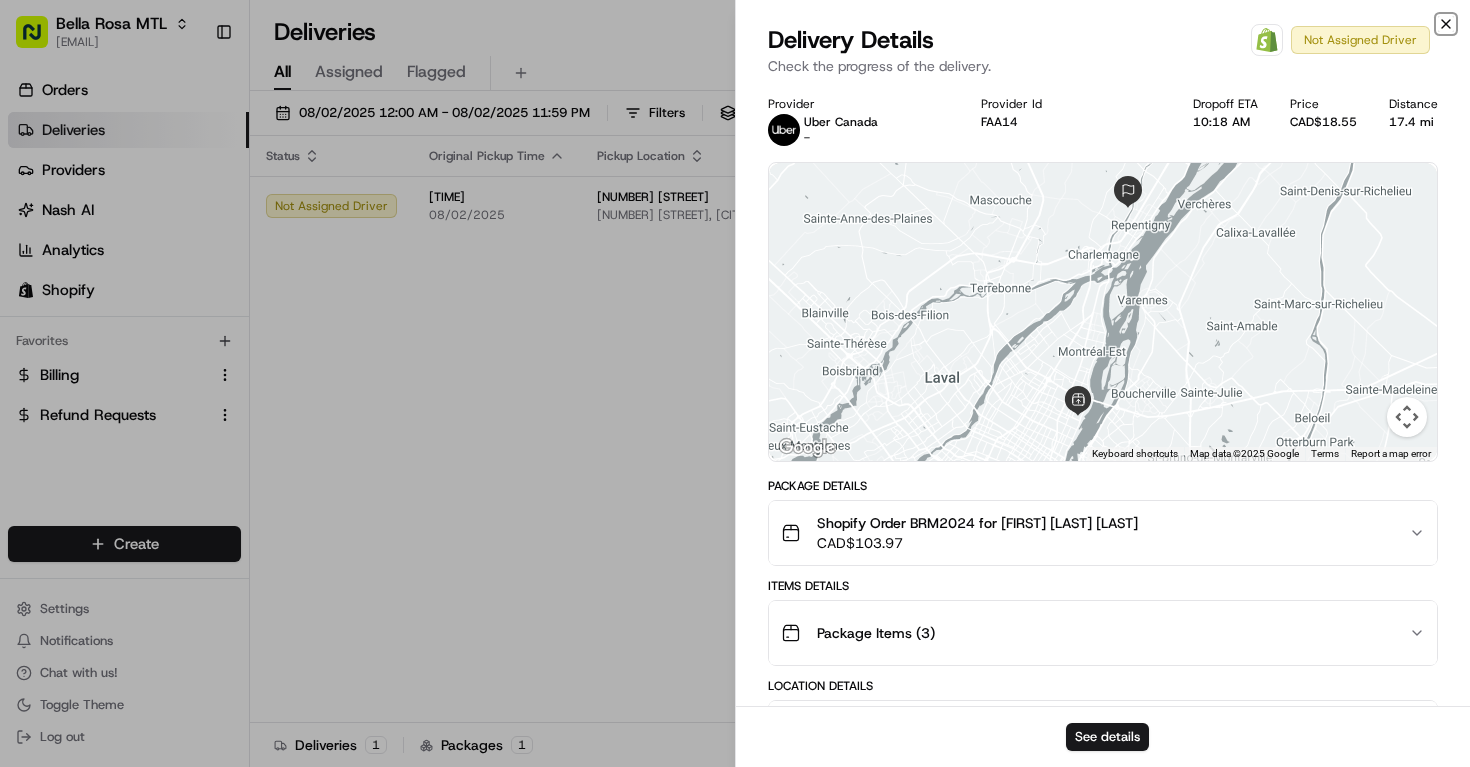 click 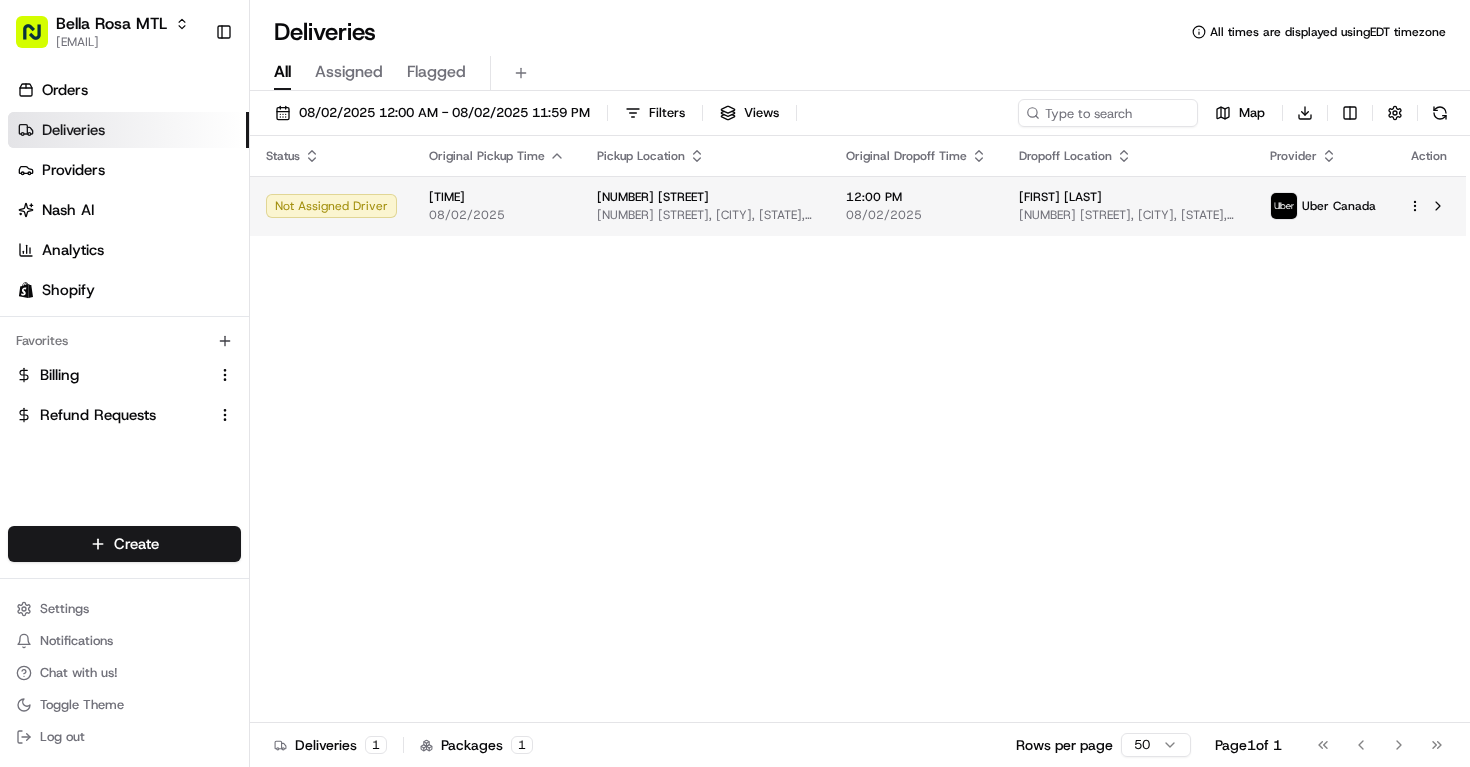 click on "[NUMBER] [STREET]" at bounding box center (653, 197) 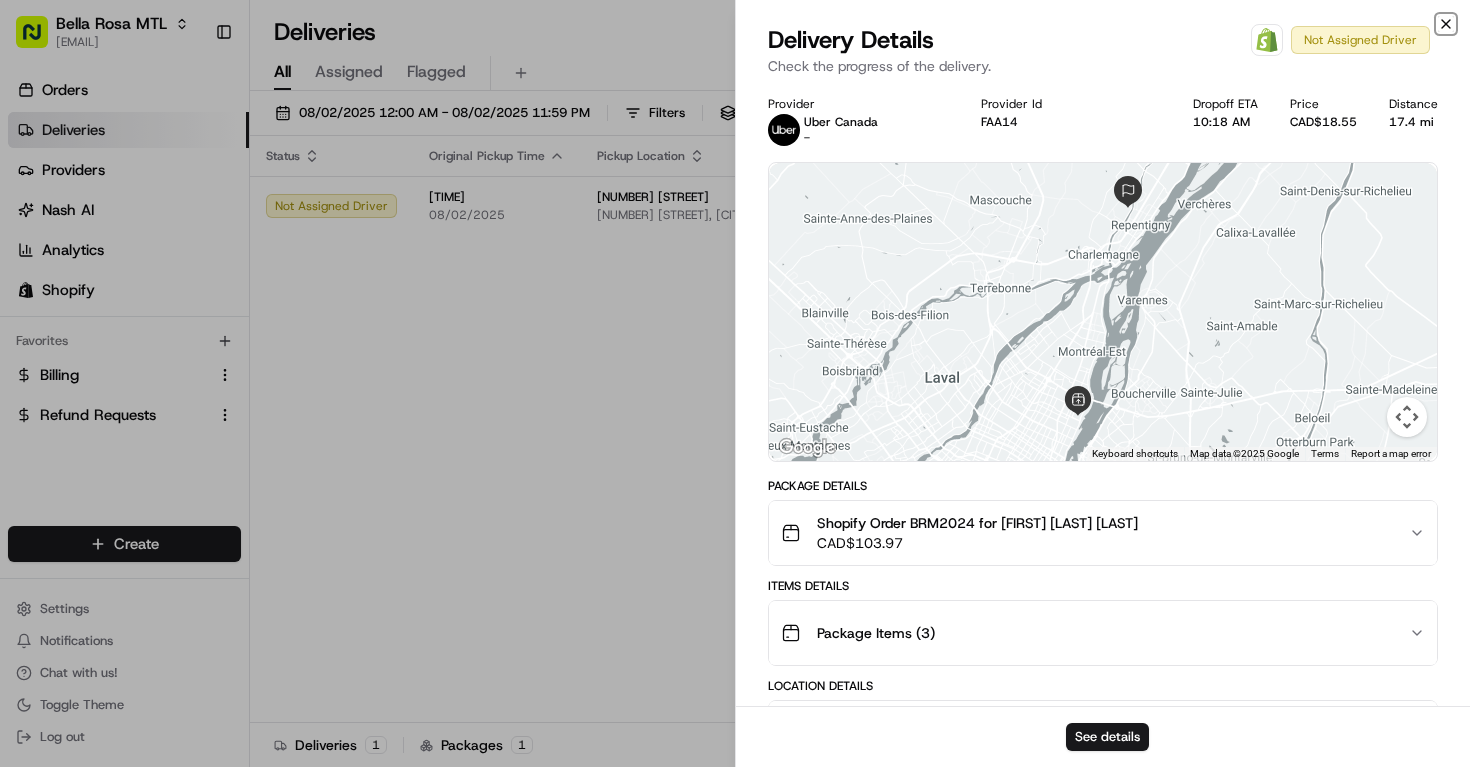 click 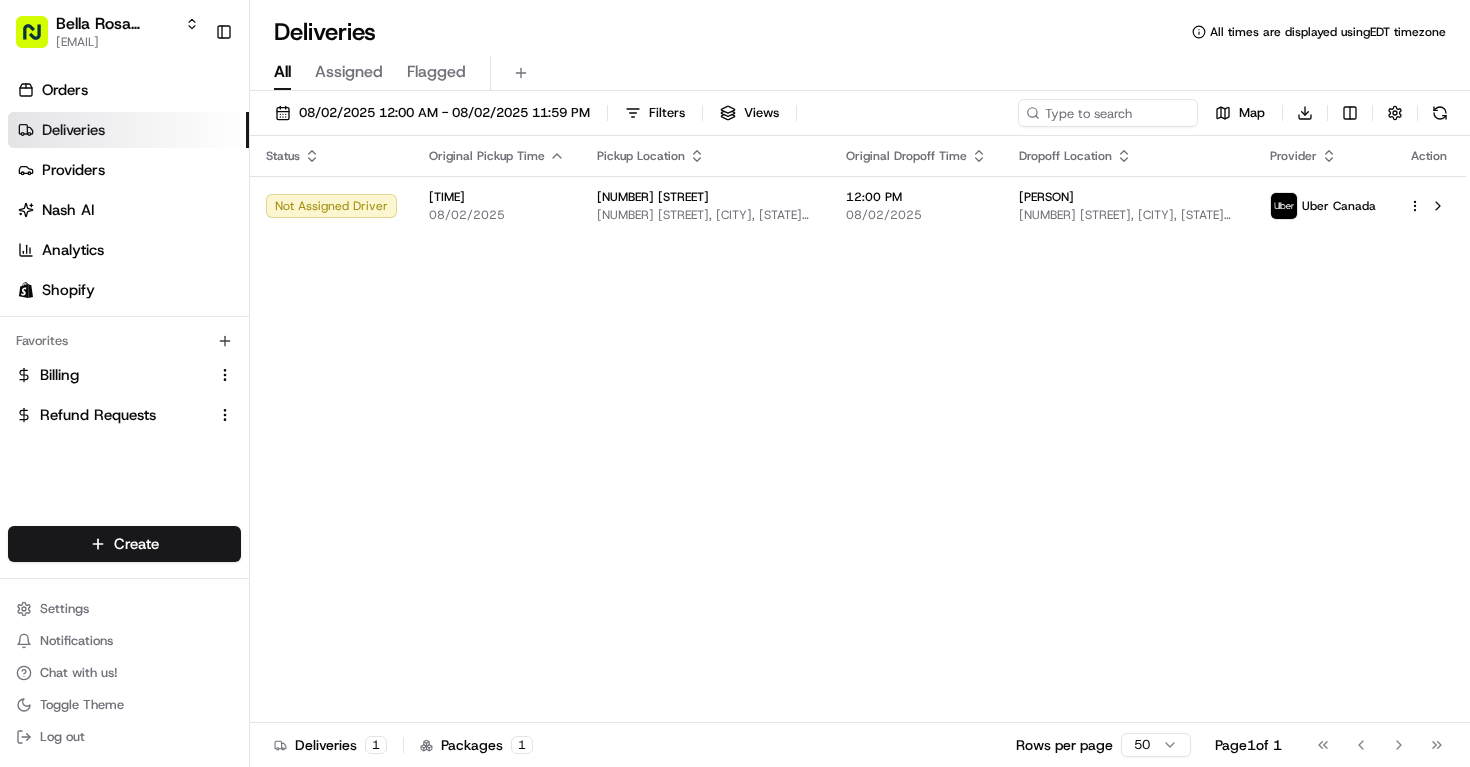 scroll, scrollTop: 0, scrollLeft: 0, axis: both 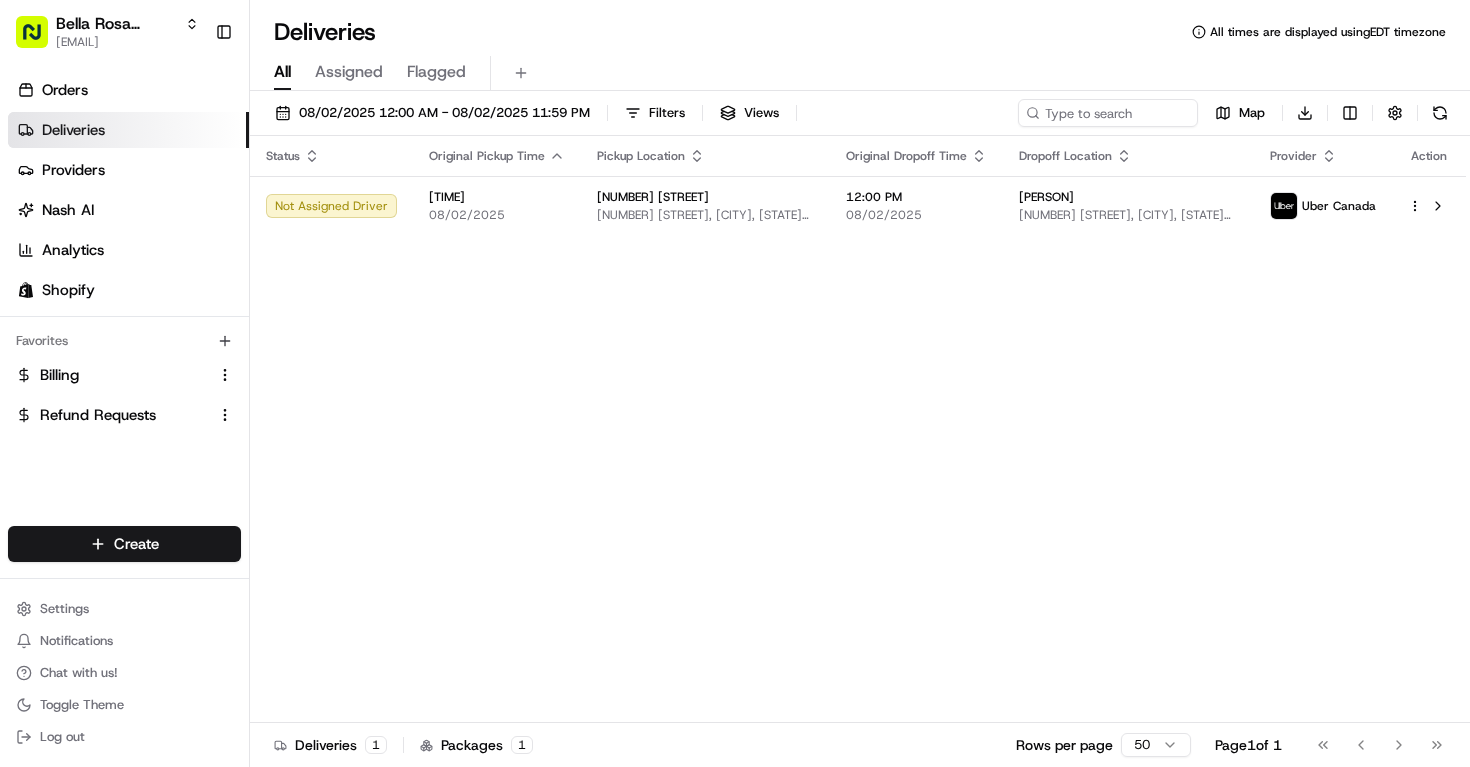 drag, startPoint x: 586, startPoint y: 26, endPoint x: 536, endPoint y: 62, distance: 61.611687 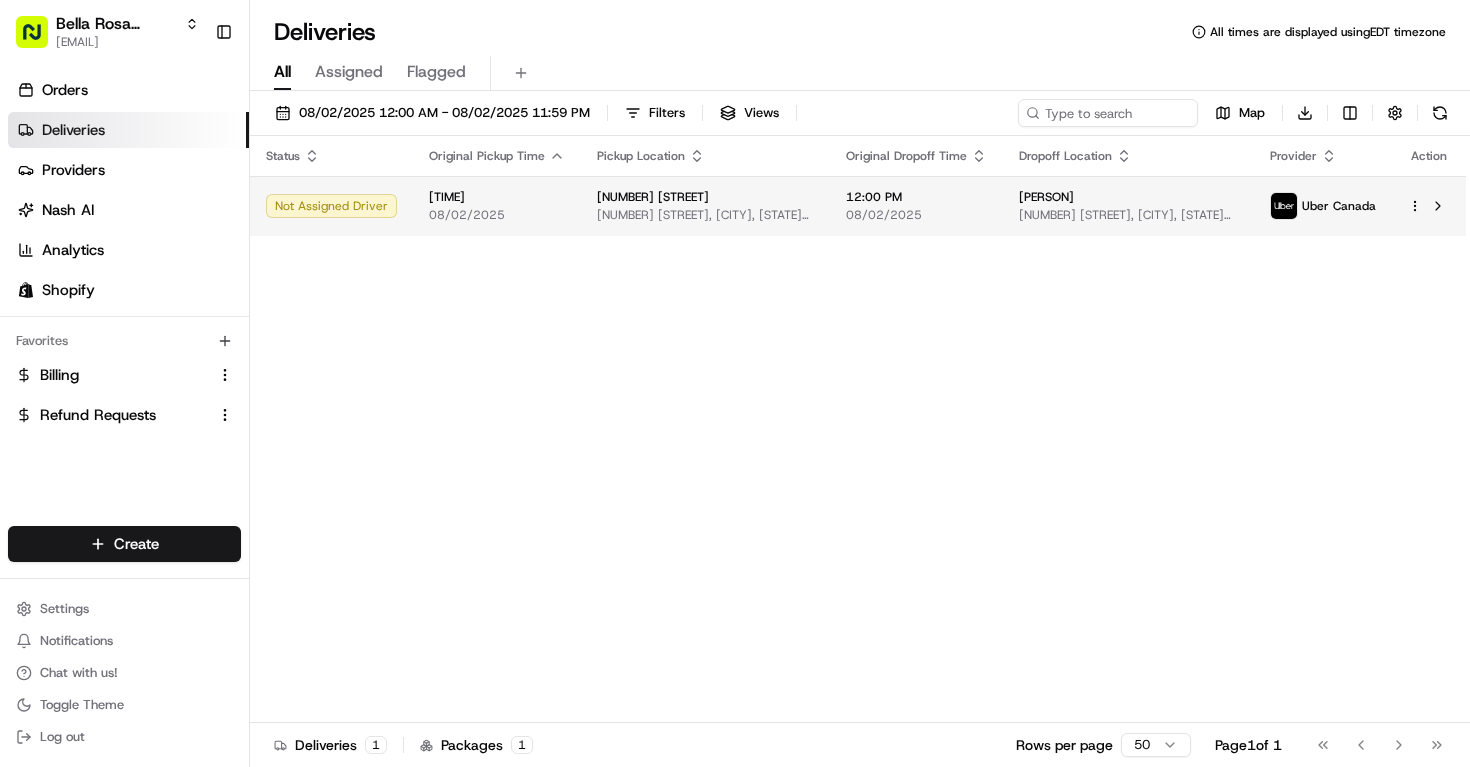 click on "[NUMBER] [STREET] [NUMBER] [STREET], [CITY], [STATE], [COUNTRY]" at bounding box center (705, 206) 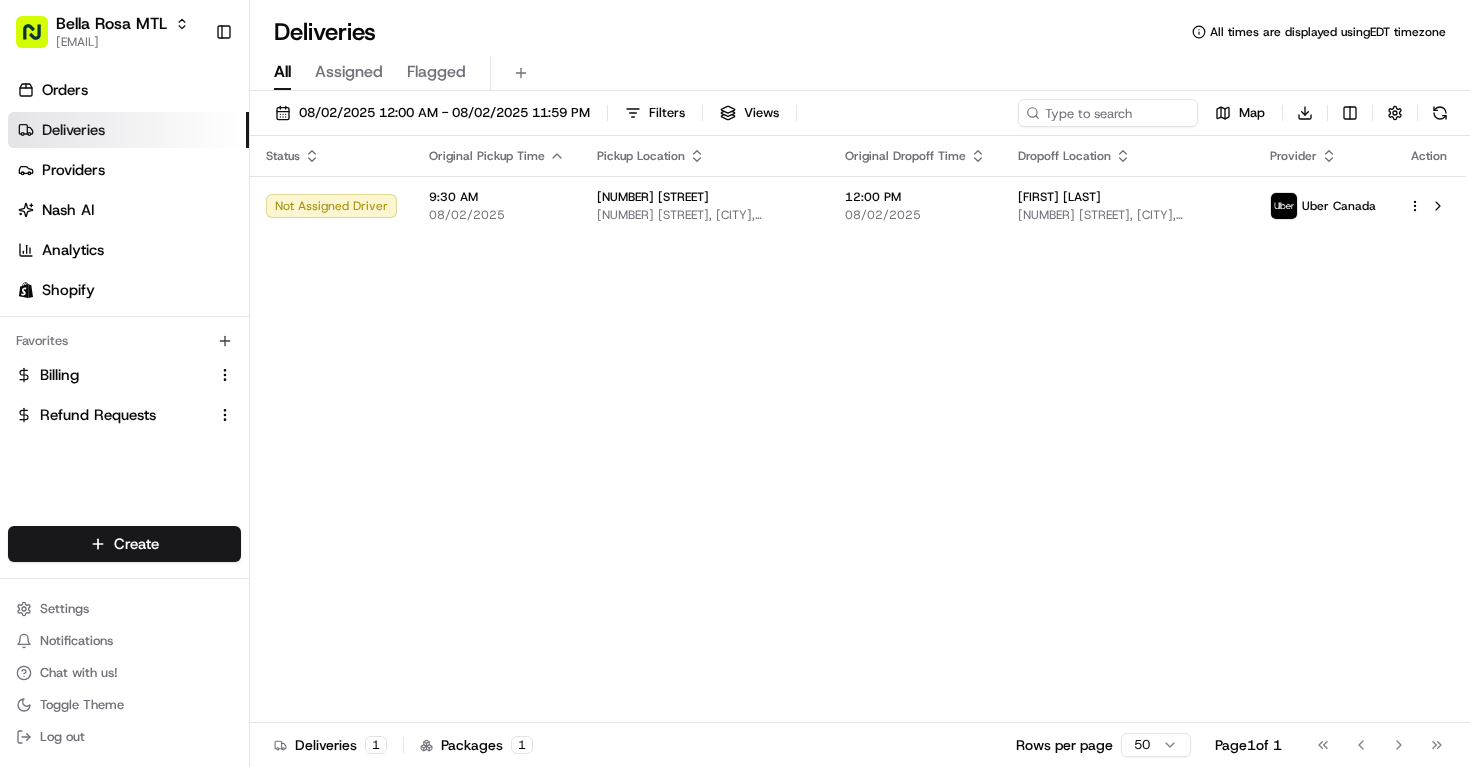 scroll, scrollTop: 0, scrollLeft: 0, axis: both 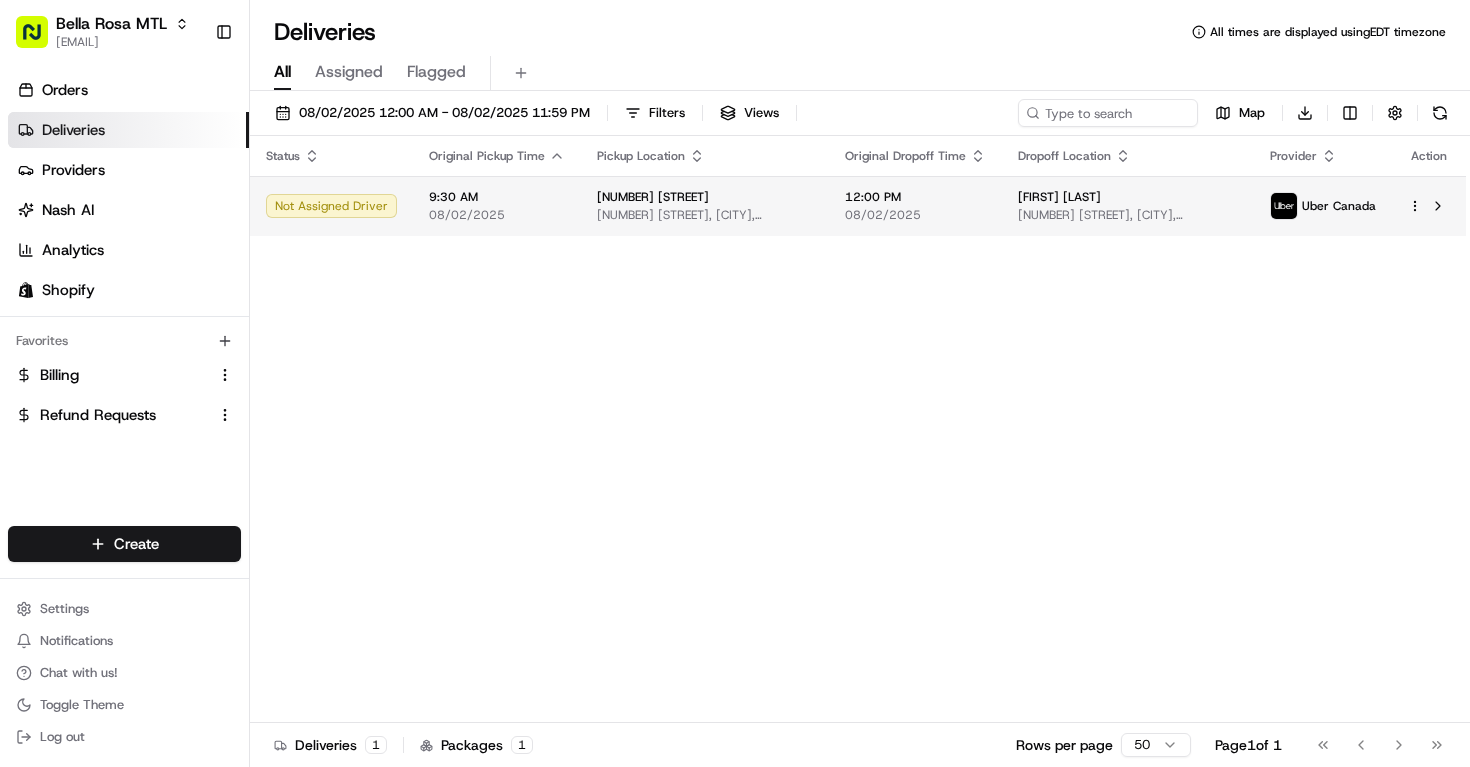 click on "Naomie Borgelin 131 Rue Jetté, Repentigny, QC J5Z 4Y5, Canada" at bounding box center [1128, 206] 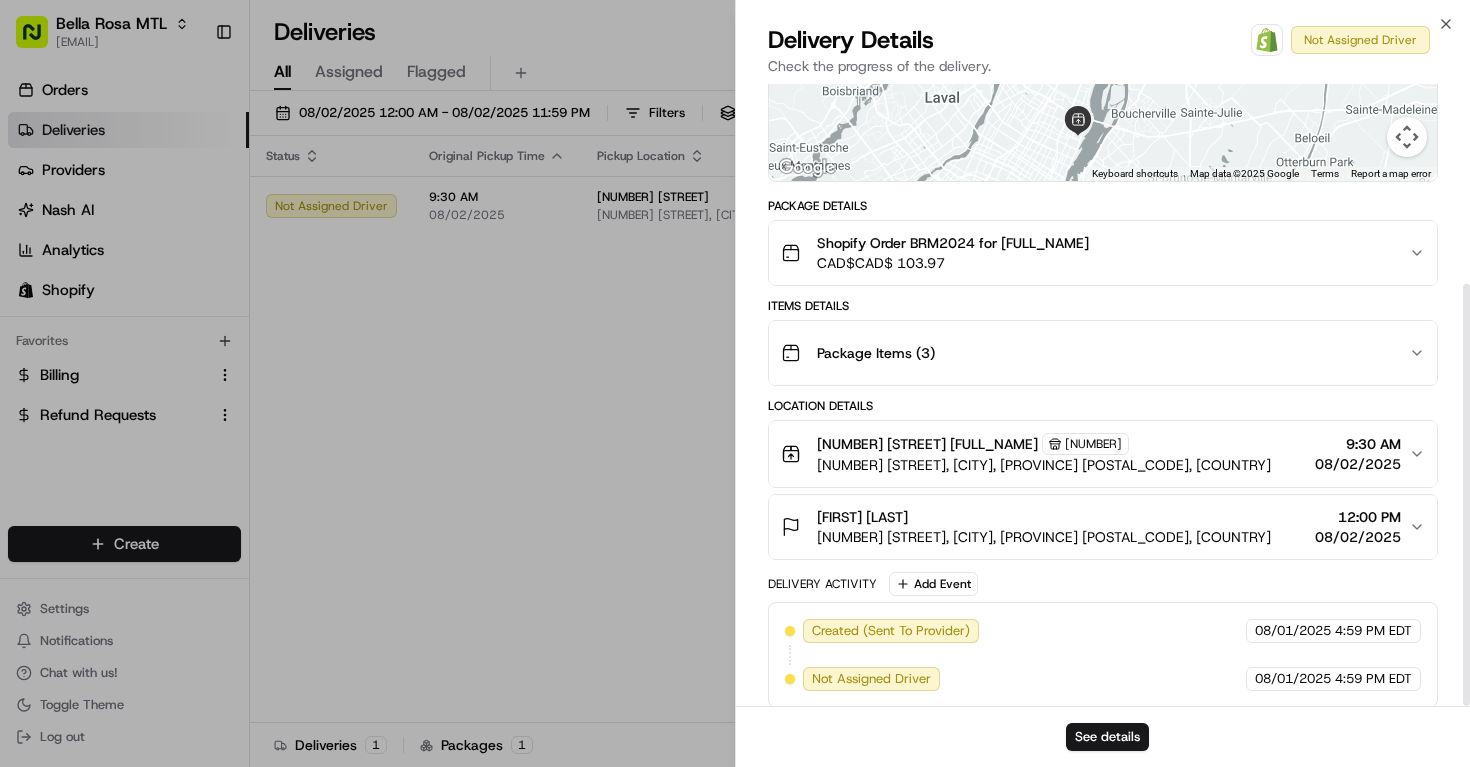 scroll, scrollTop: 294, scrollLeft: 0, axis: vertical 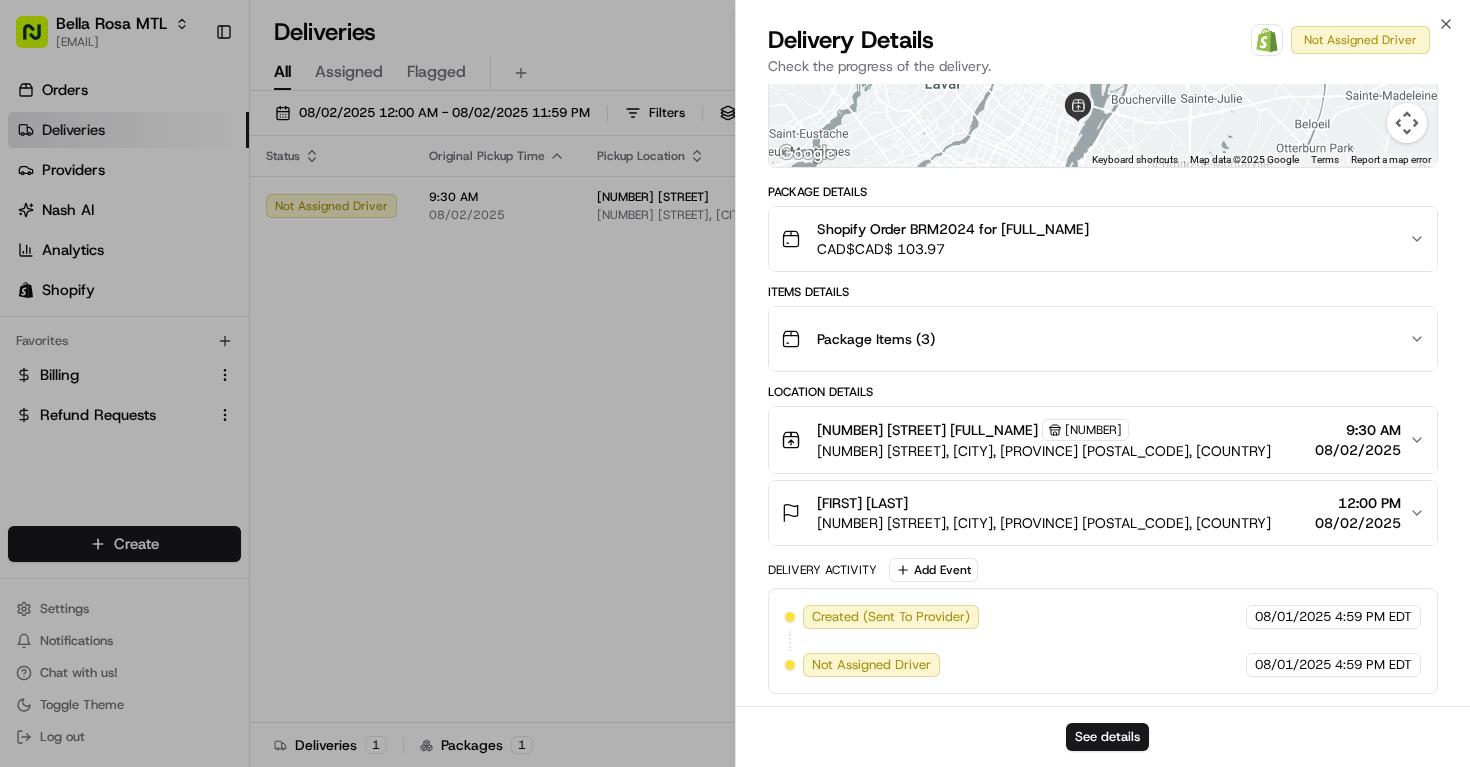 click on "1815 Rue de Cadillac [PERSON] [LAST]" at bounding box center (927, 430) 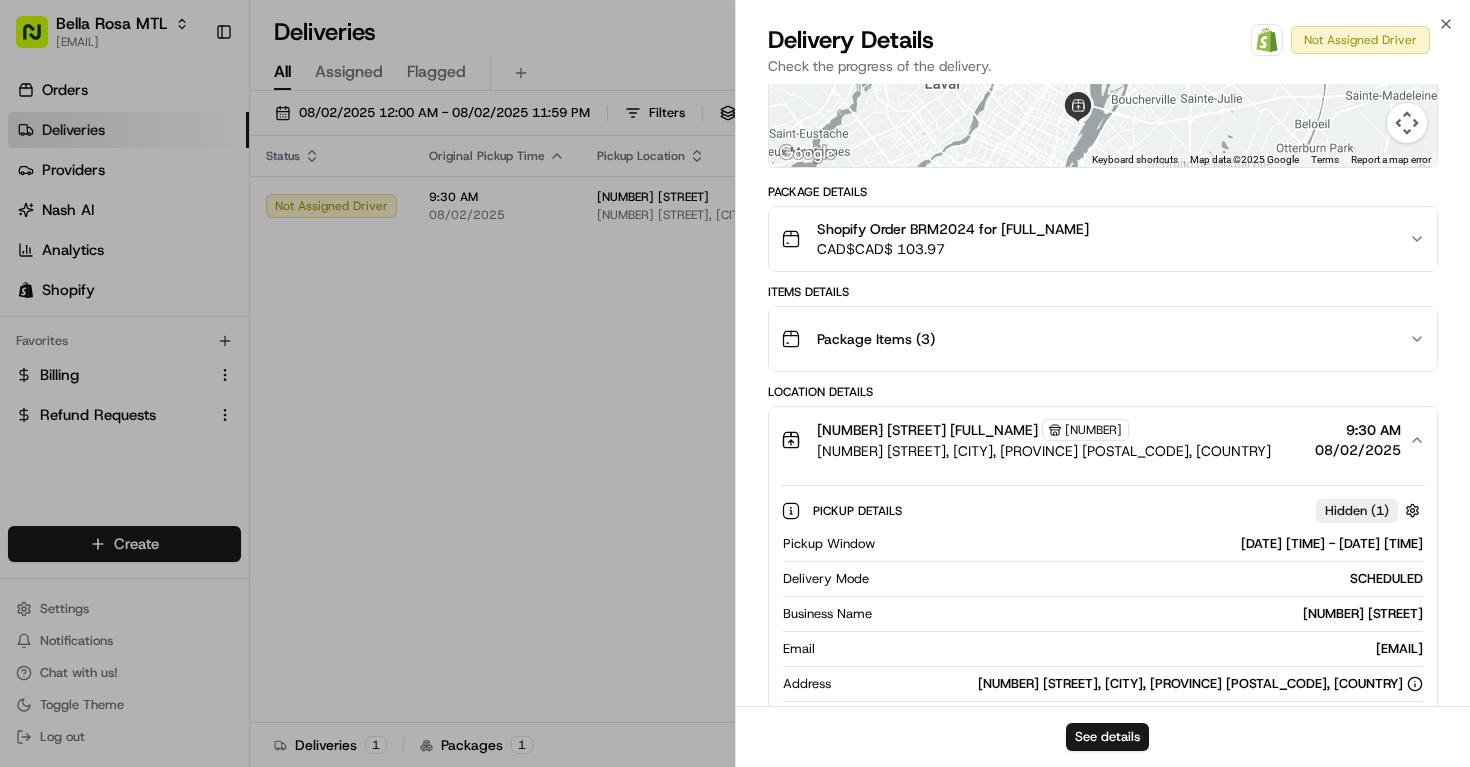 scroll, scrollTop: 0, scrollLeft: 0, axis: both 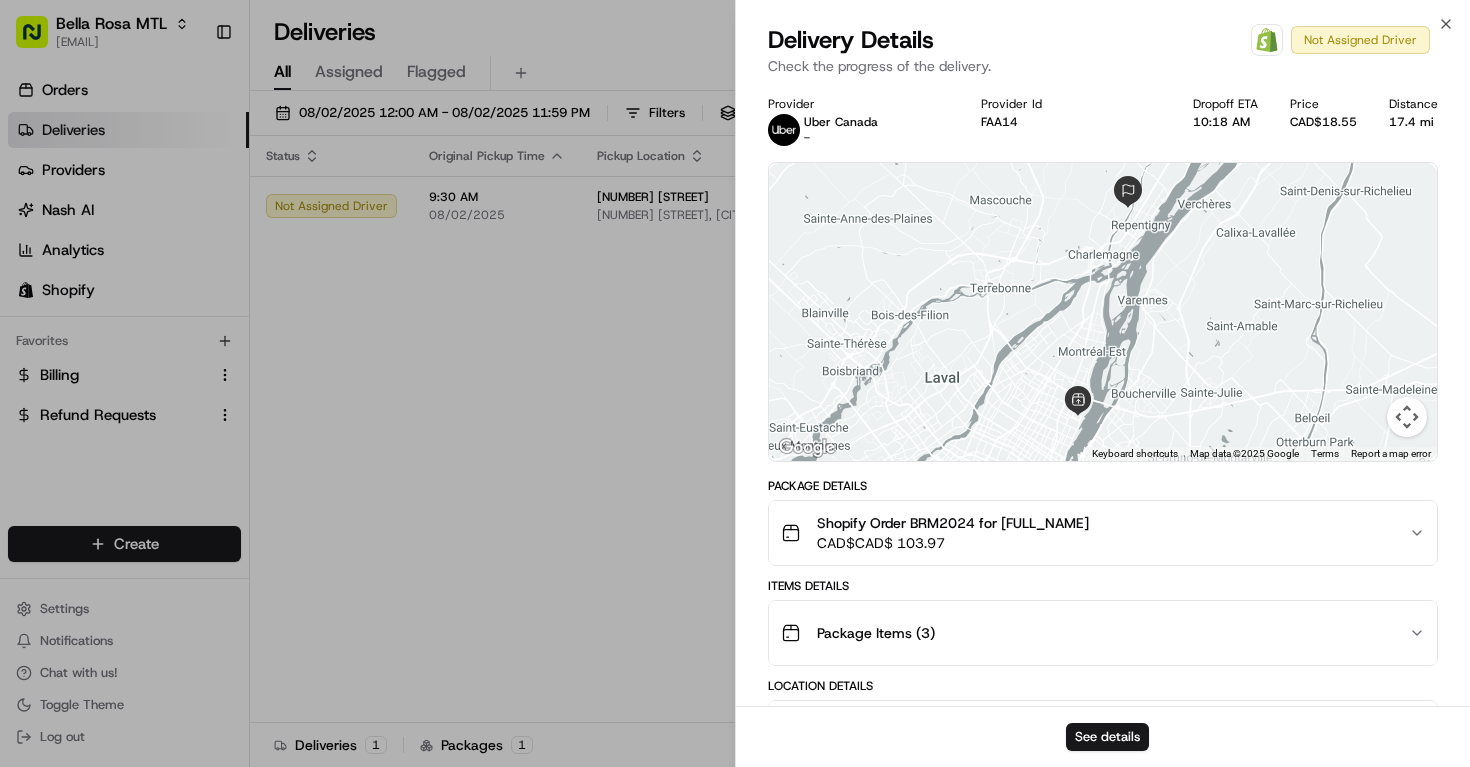 click on "Close Delivery Details Open Order in Shopify Not Assigned Driver Check the progress of the delivery. Provider Uber Canada - Provider Id FAA14 Dropoff ETA 10:18 AM Price CAD$18.55 Distance 17.4 mi ← Move left → Move right ↑ Move up ↓ Move down + Zoom in - Zoom out Home Jump left by 75% End Jump right by 75% Page Up Jump up by 75% Page Down Jump down by 75% Keyboard shortcuts Map Data Map data ©2025 Google Map data ©2025 Google 5 km  Click to toggle between metric and imperial units Terms Report a map error Package Details Shopify Order BRM2024 for Yanick Michel Dominique CAD$ 103.97 Items Details Package Items ( 3 ) Location Details 1815 Rue de Cadillac Igor Kuzmenko 96196264257 1815 Rue de Cadillac, Montréal, QC H1N 2T4, CA 9:30 AM 08/02/2025 Pickup Details Hidden ( 1 ) Pickup Window 08/02/2025 9:30 AM EDT - 08/02/2025 11:30 AM EDT Delivery Mode SCHEDULED Business Name 1815 Rue de Cadillac Email aka.myk@mail.com Address 1815 Rue de Cadillac, Montréal, QC H1N 2T4, CA Point of Contact Igor Kuzmenko" at bounding box center (1102, 383) 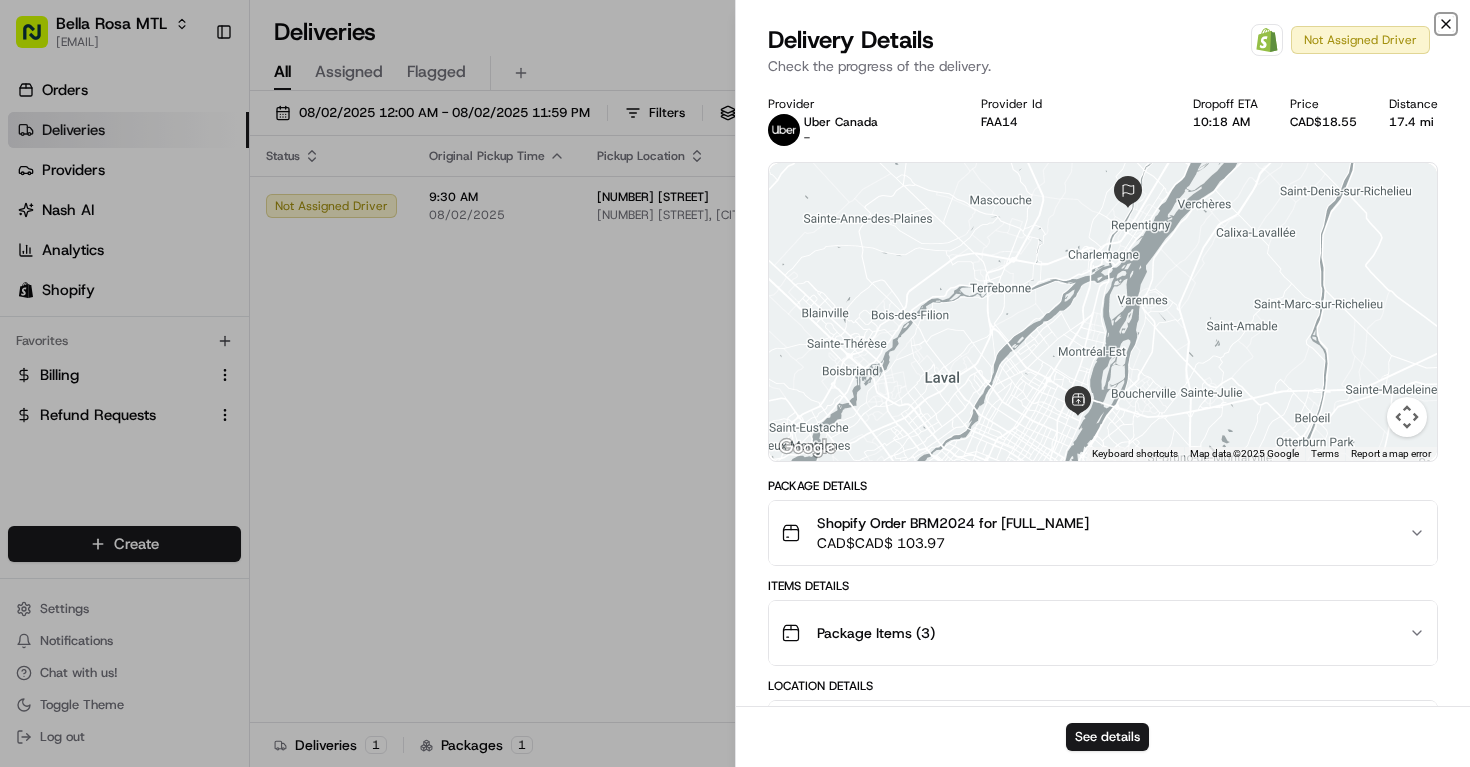 click 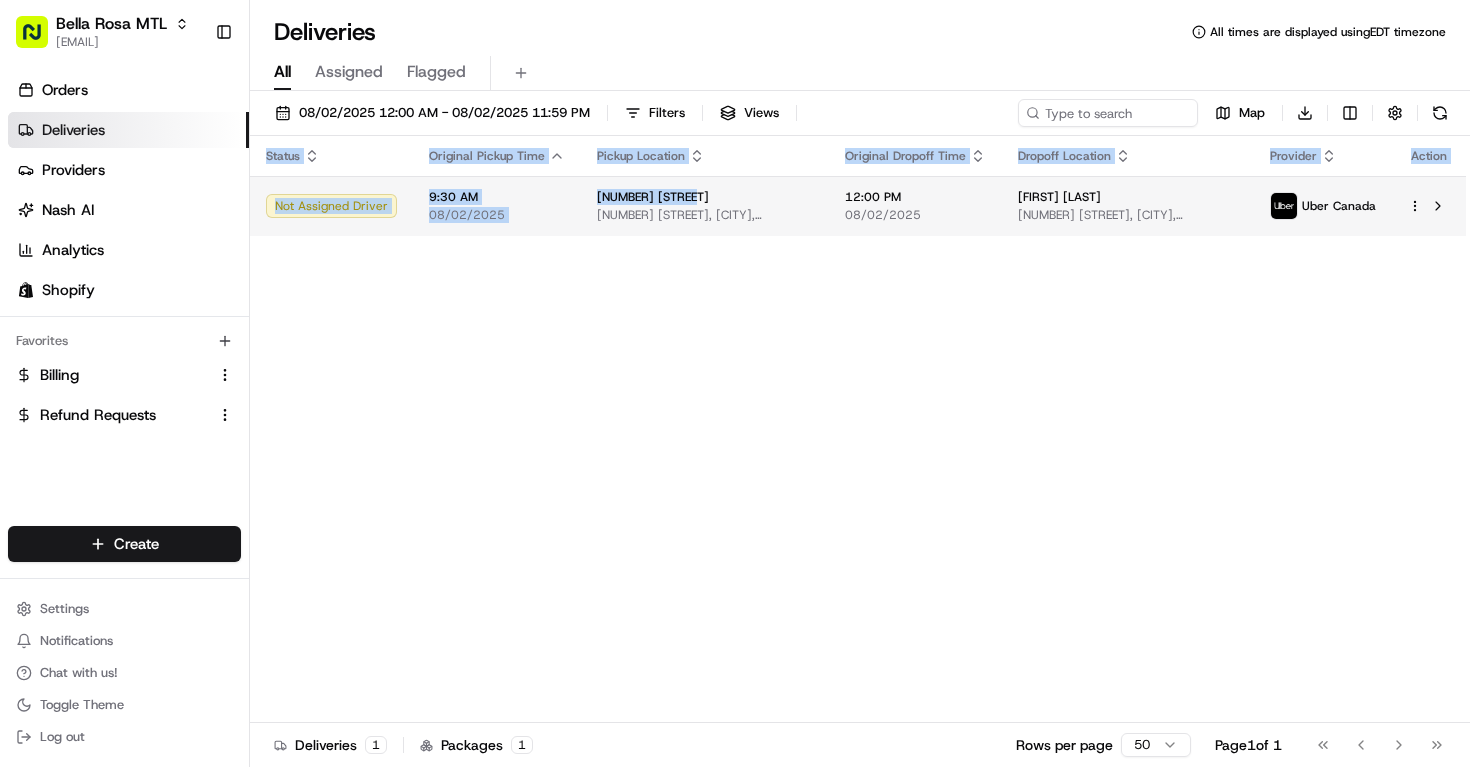 drag, startPoint x: 1262, startPoint y: 375, endPoint x: 517, endPoint y: 184, distance: 769.0943 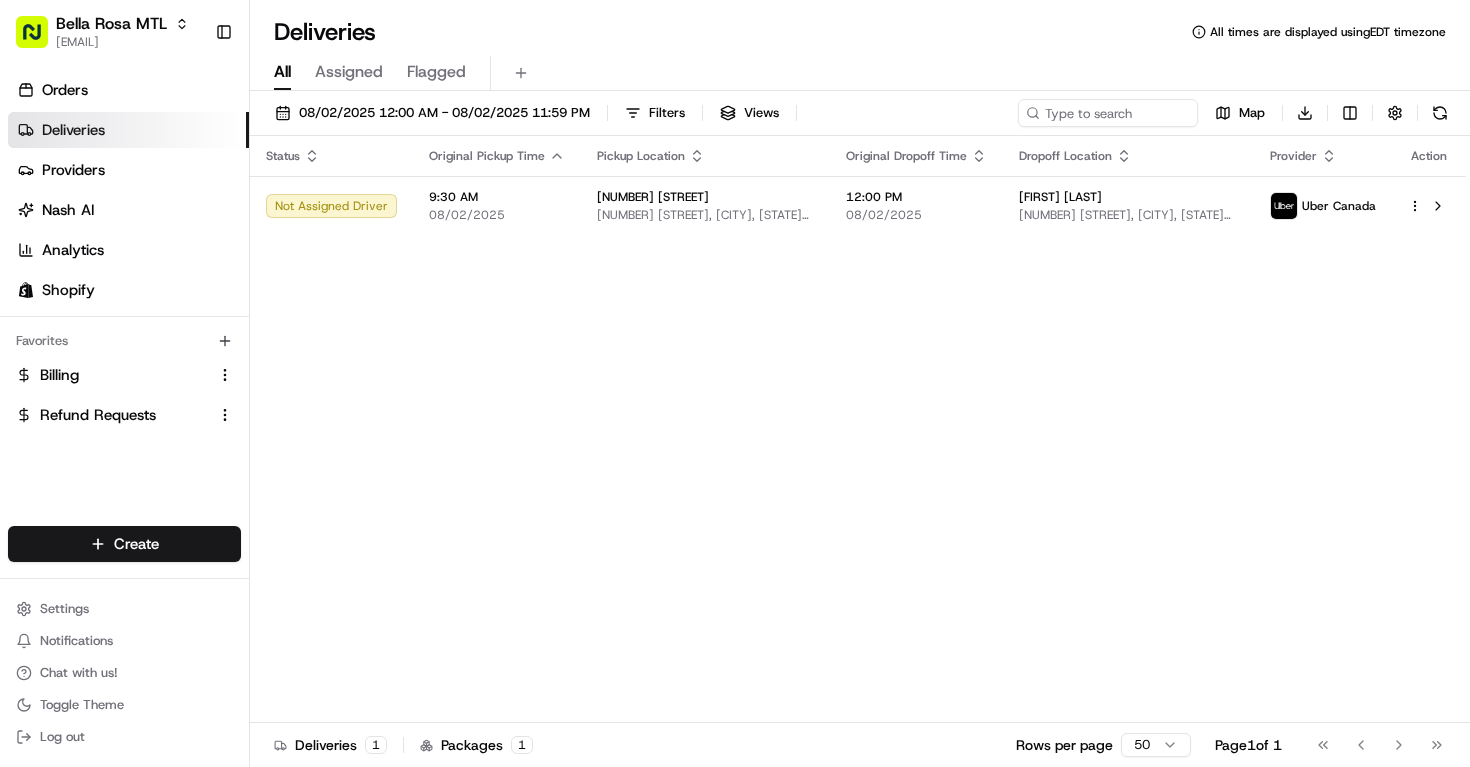 scroll, scrollTop: 0, scrollLeft: 0, axis: both 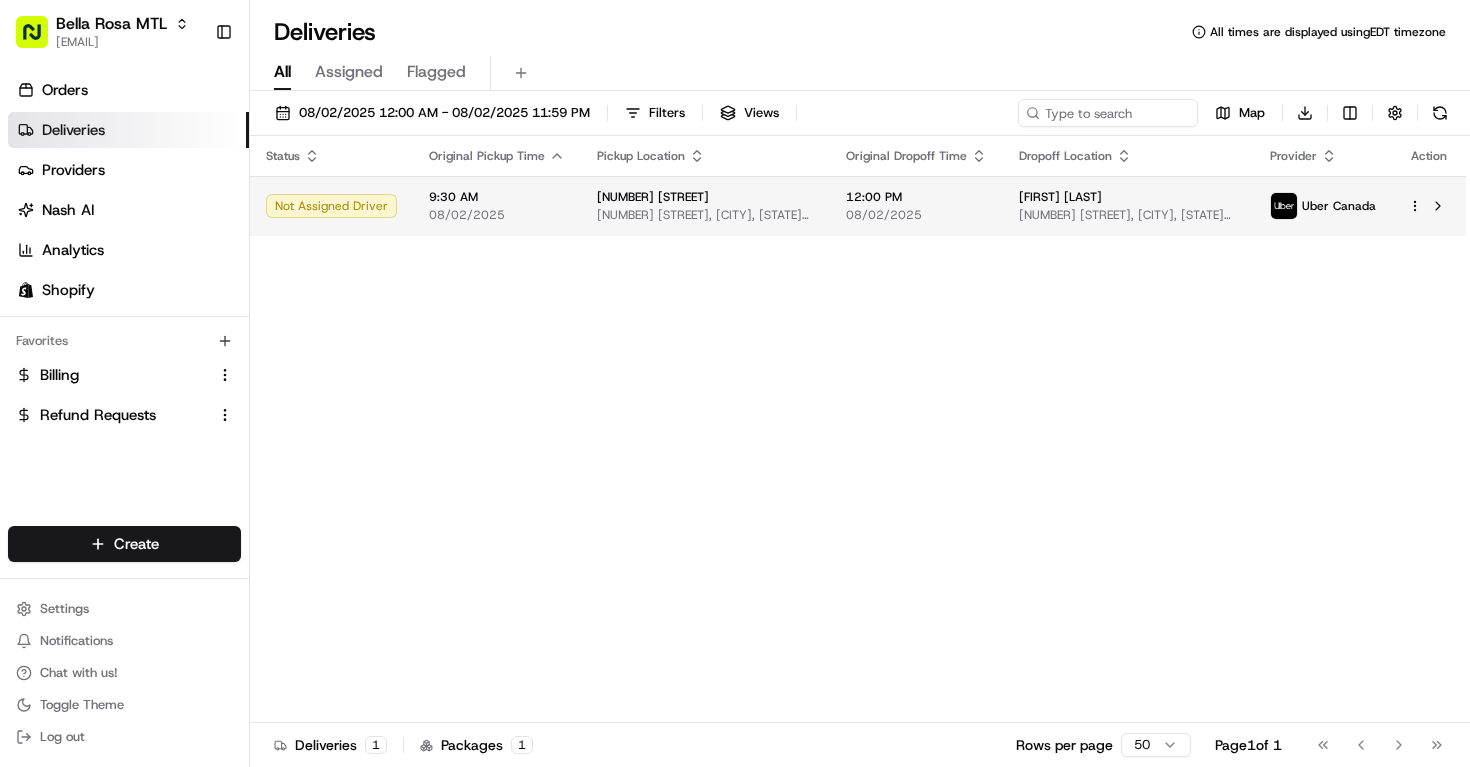 click on "12:00 PM" at bounding box center [916, 197] 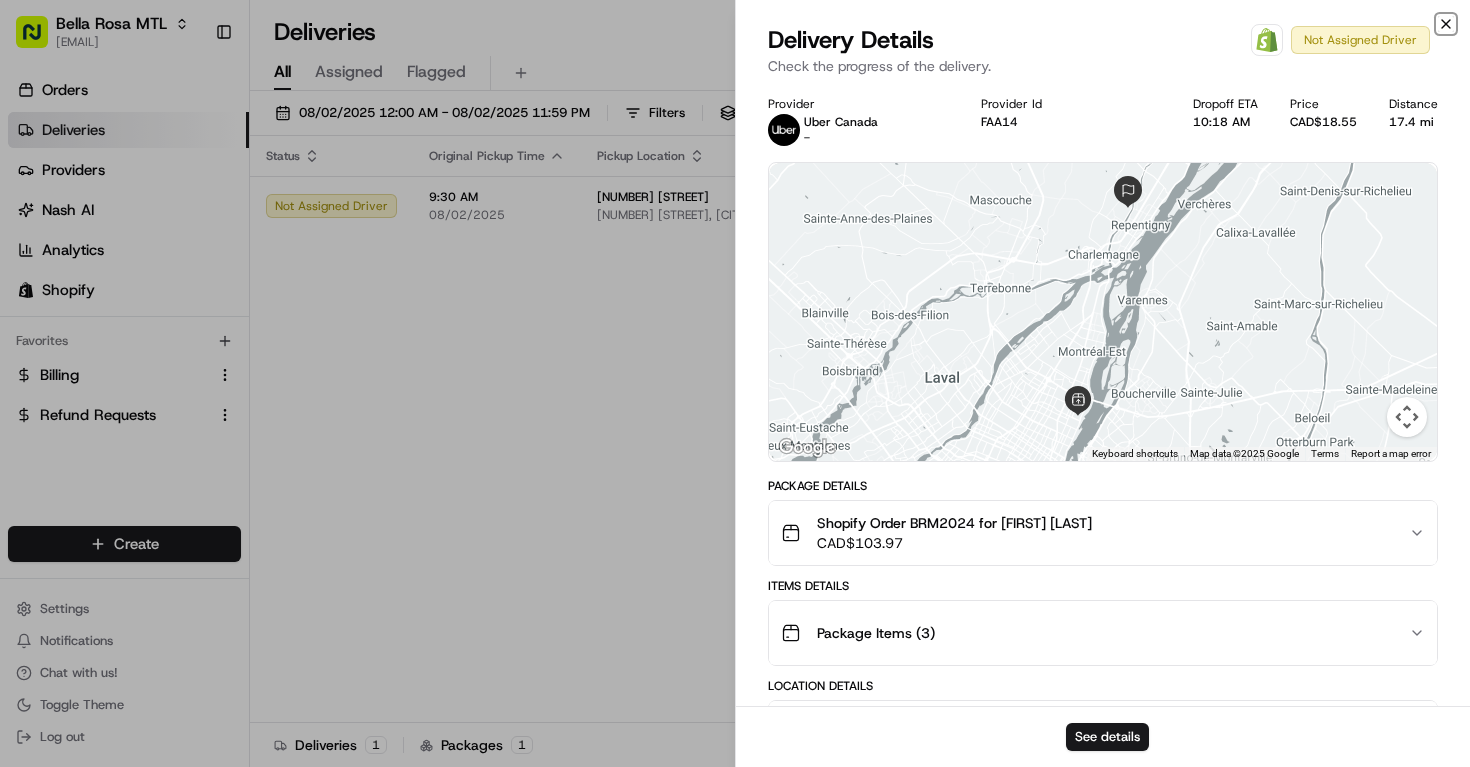 click 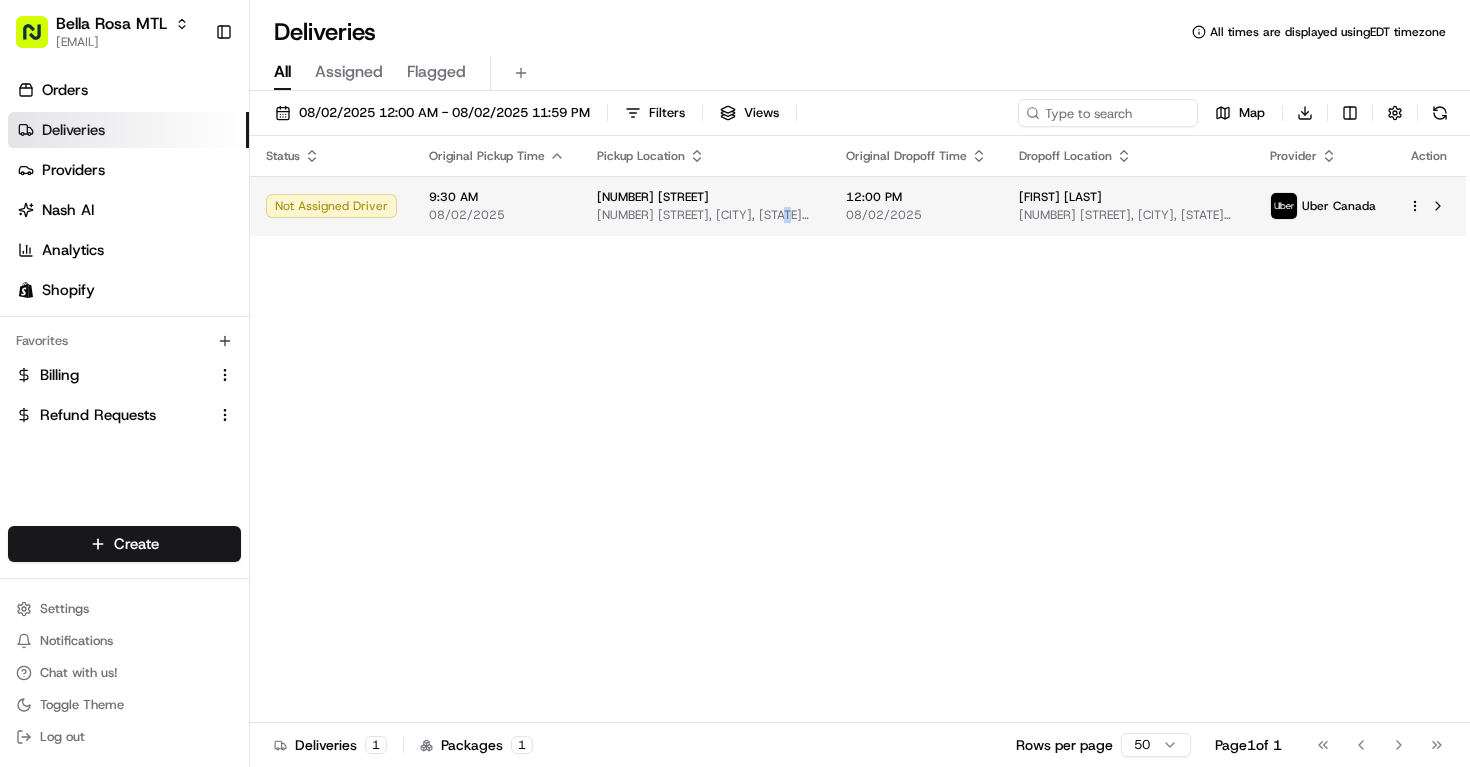 click on "[NUMBER] [STREET], [CITY], [STATE] [POSTAL_CODE], [COUNTRY]" at bounding box center [705, 215] 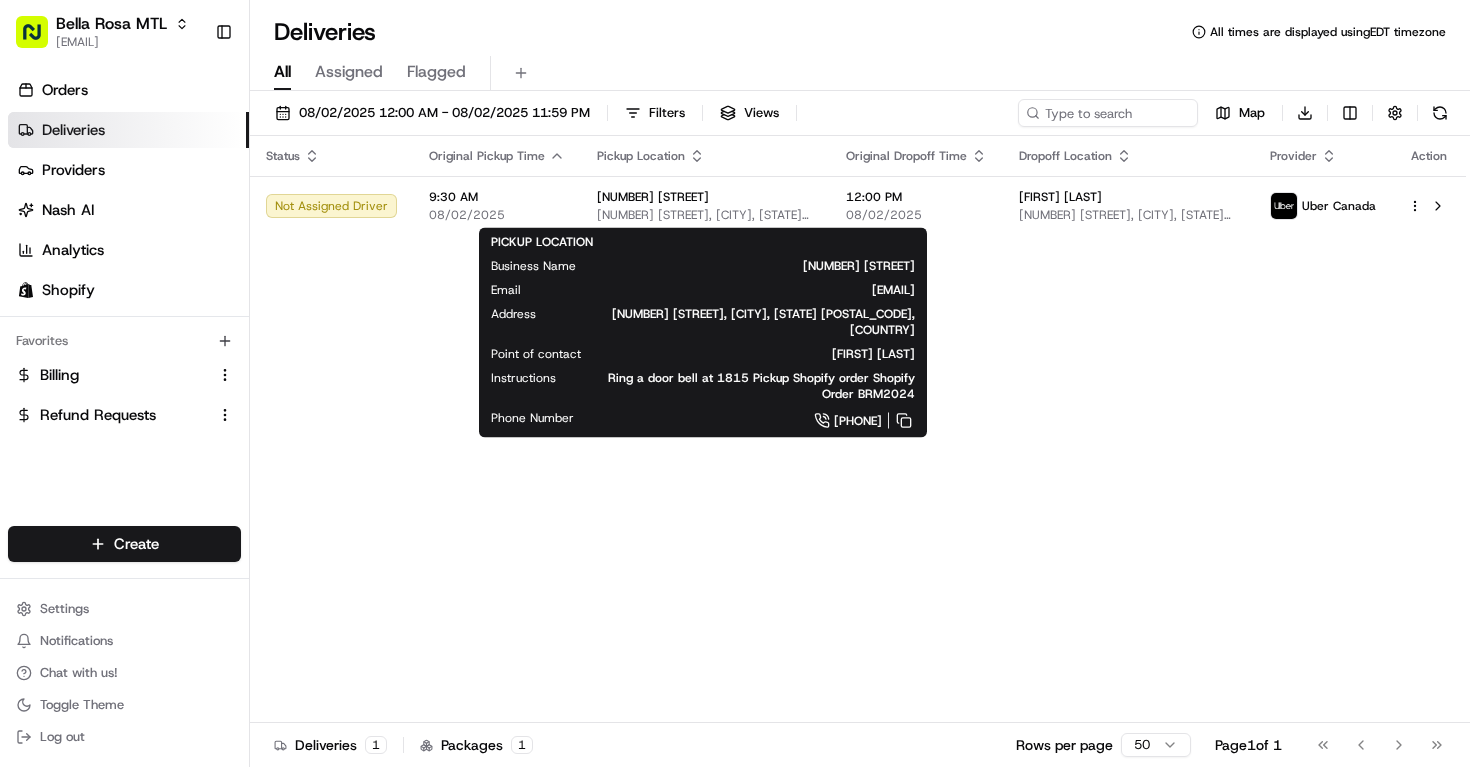 click on "Status Original Pickup Time Pickup Location Original Dropoff Time Dropoff Location Provider Action Not Assigned Driver [TIME] [DATE] [NUMBER] [STREET] [NUMBER] [STREET], [CITY], [STATE] [POSTAL_CODE], [COUNTRY] [TIME] [DATE] [FIRST] [LAST] [NUMBER] [STREET], [CITY], [STATE] [POSTAL_CODE], [COUNTRY] Uber Canada" at bounding box center [858, 429] 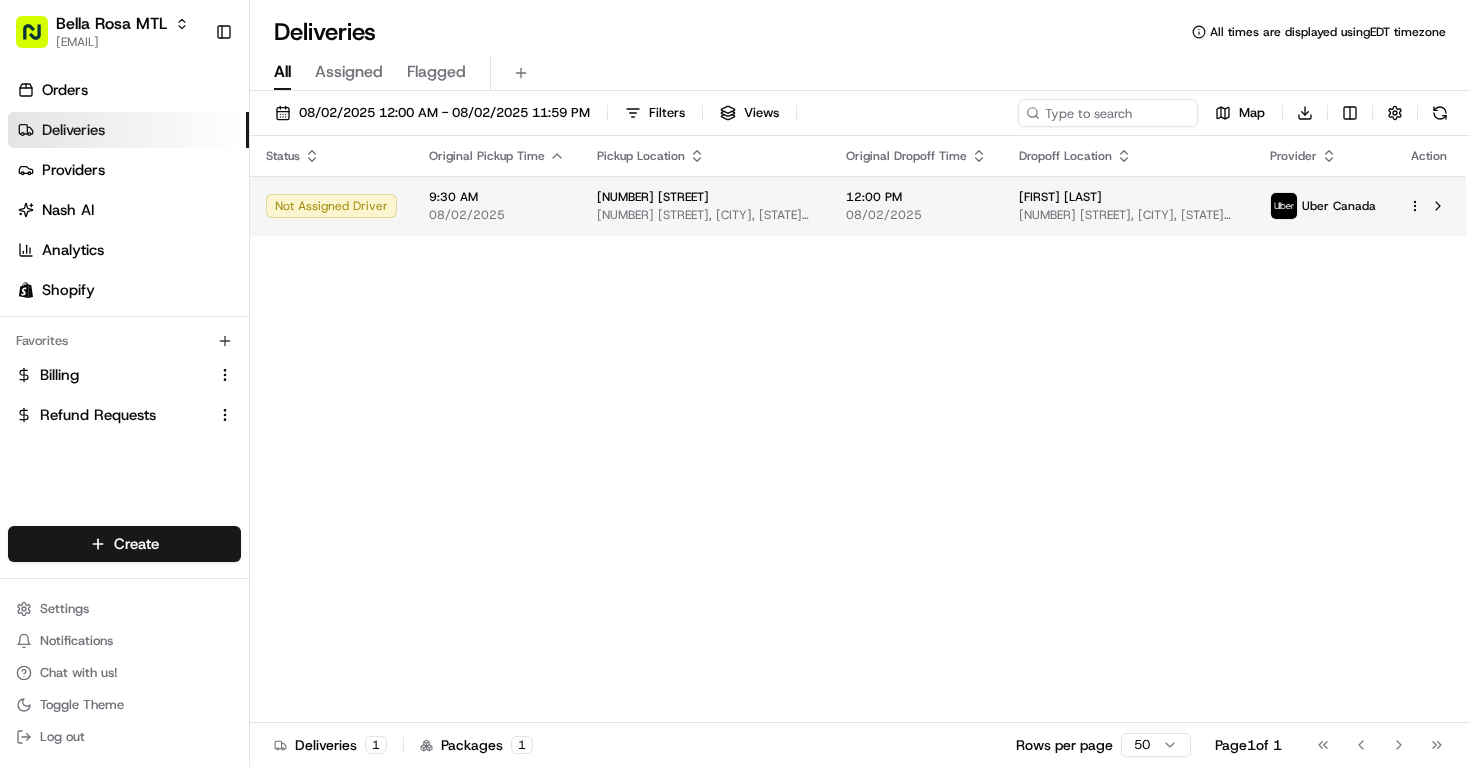 click on "Not Assigned Driver" at bounding box center [331, 206] 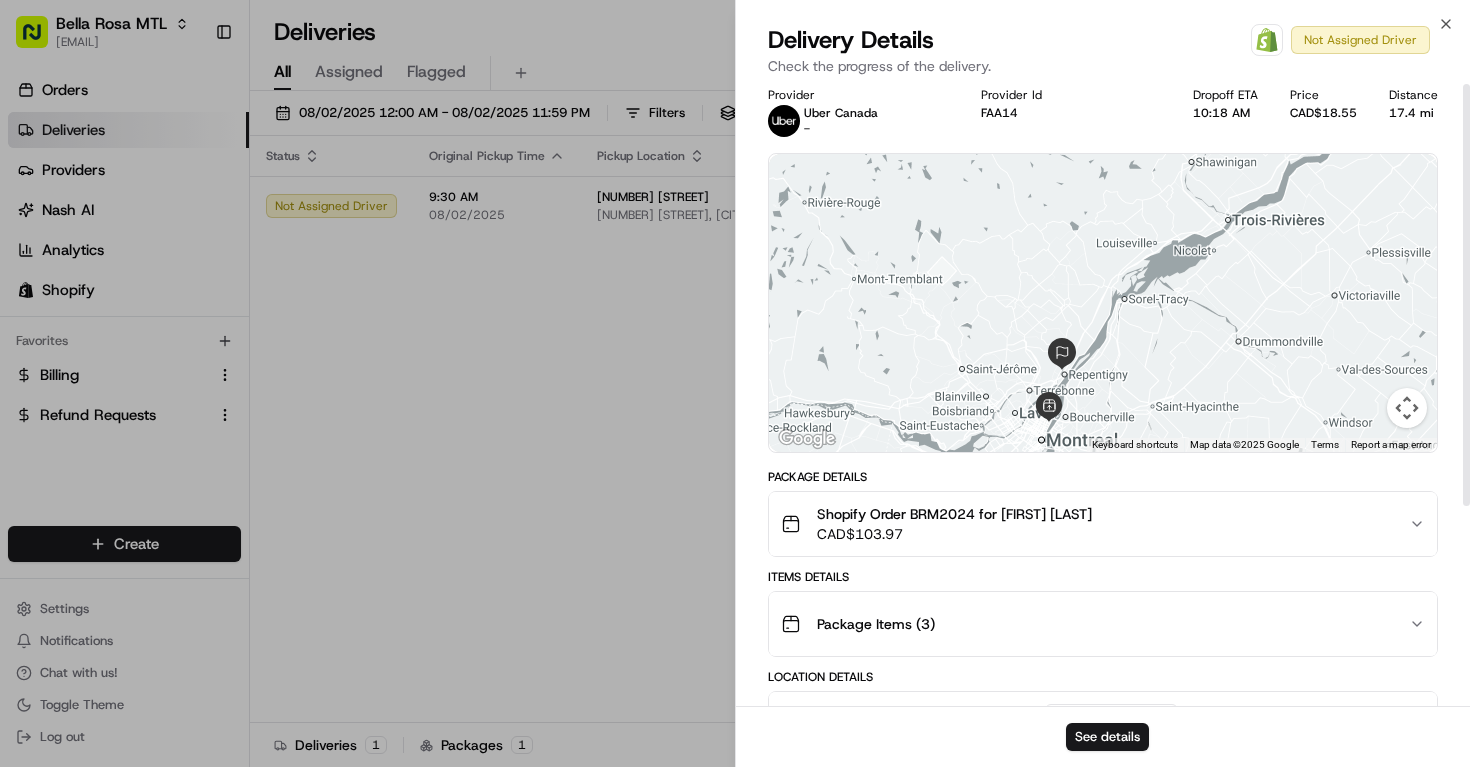 scroll, scrollTop: 0, scrollLeft: 0, axis: both 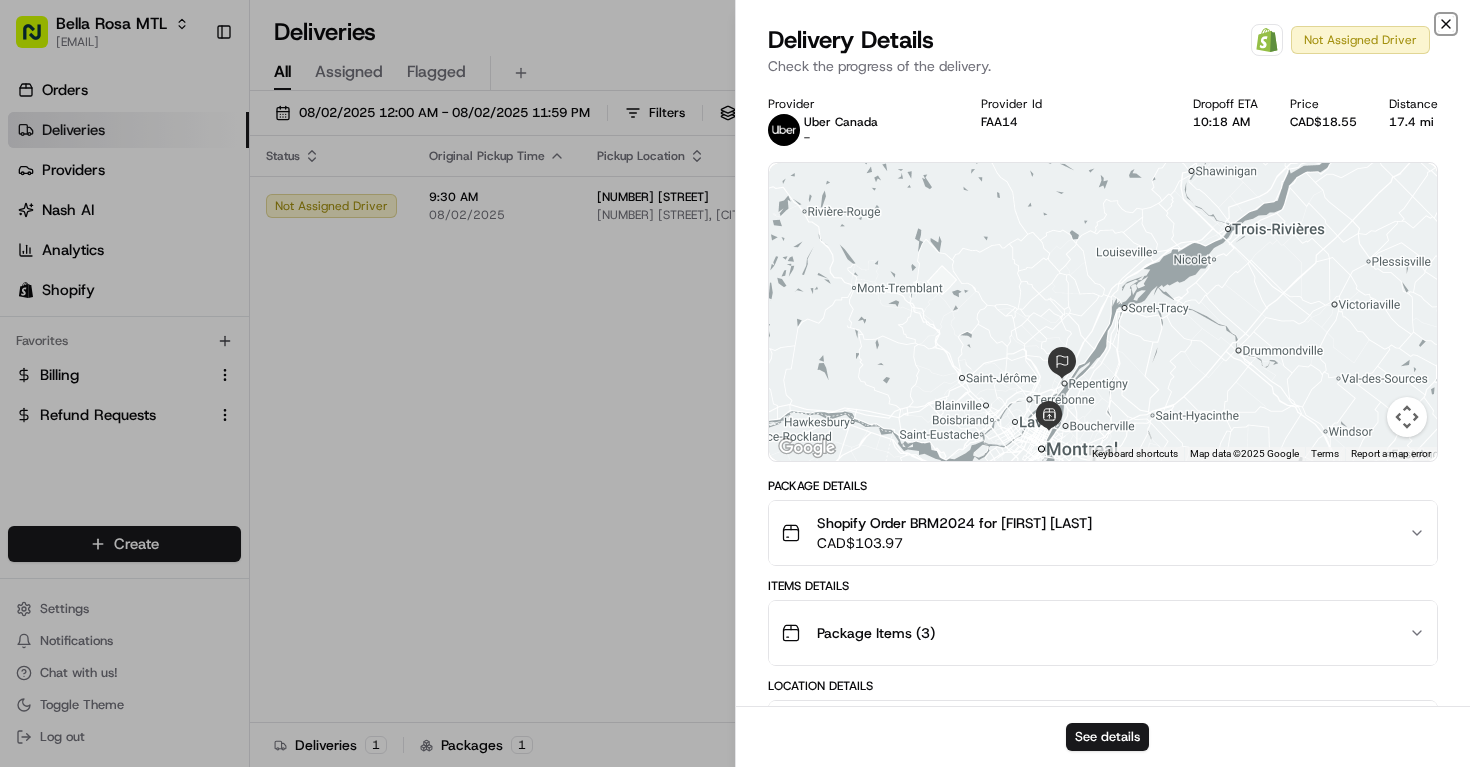 click 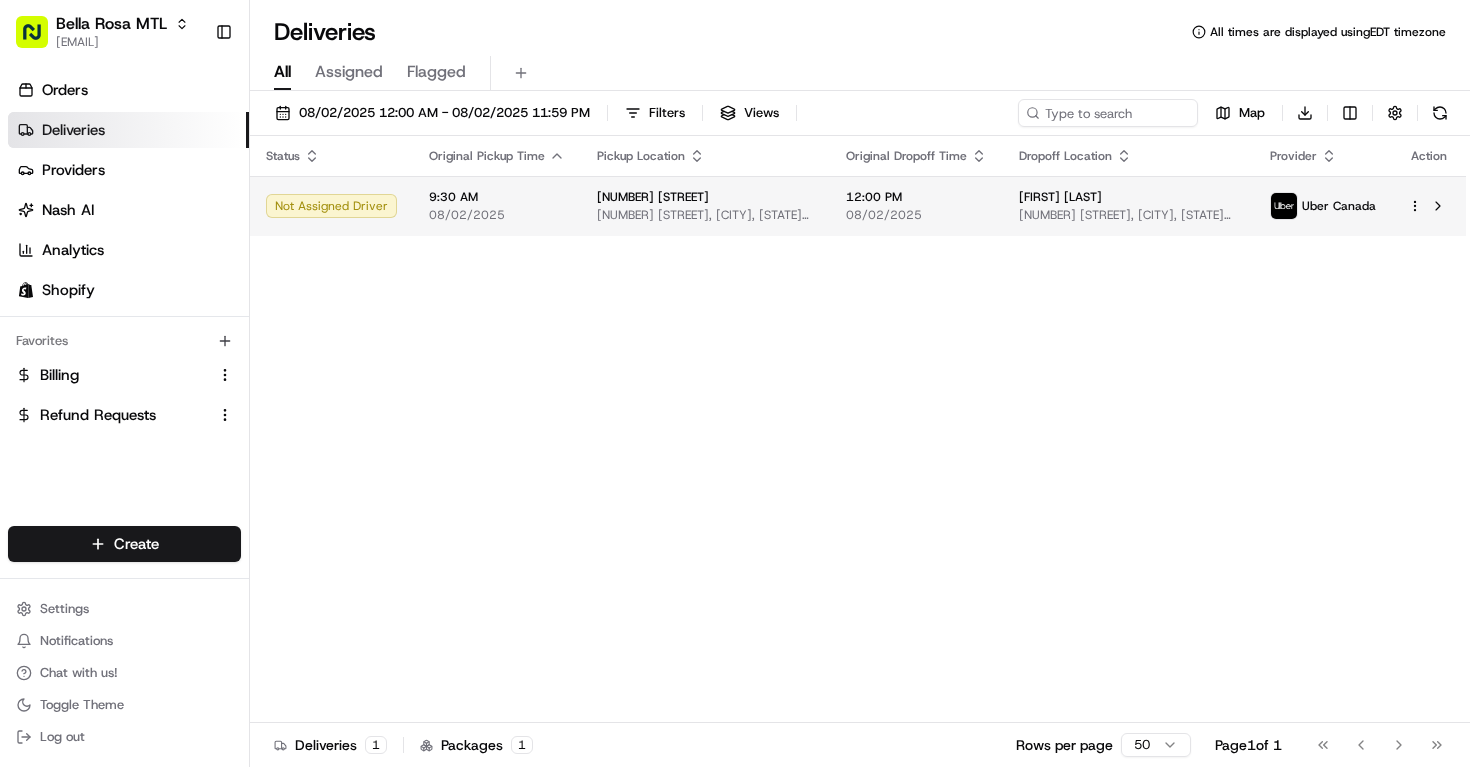 click on "Not Assigned Driver" at bounding box center (331, 206) 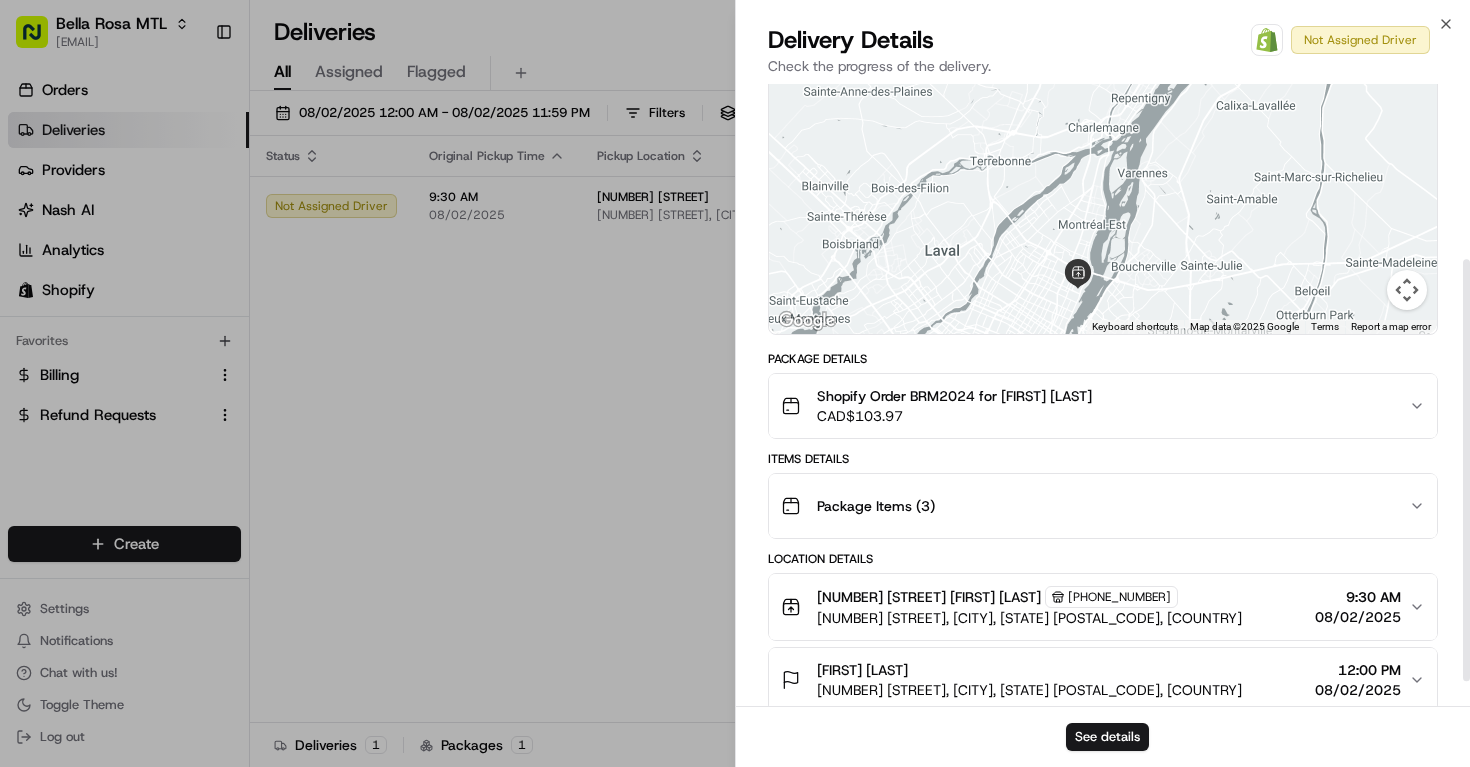 scroll, scrollTop: 0, scrollLeft: 0, axis: both 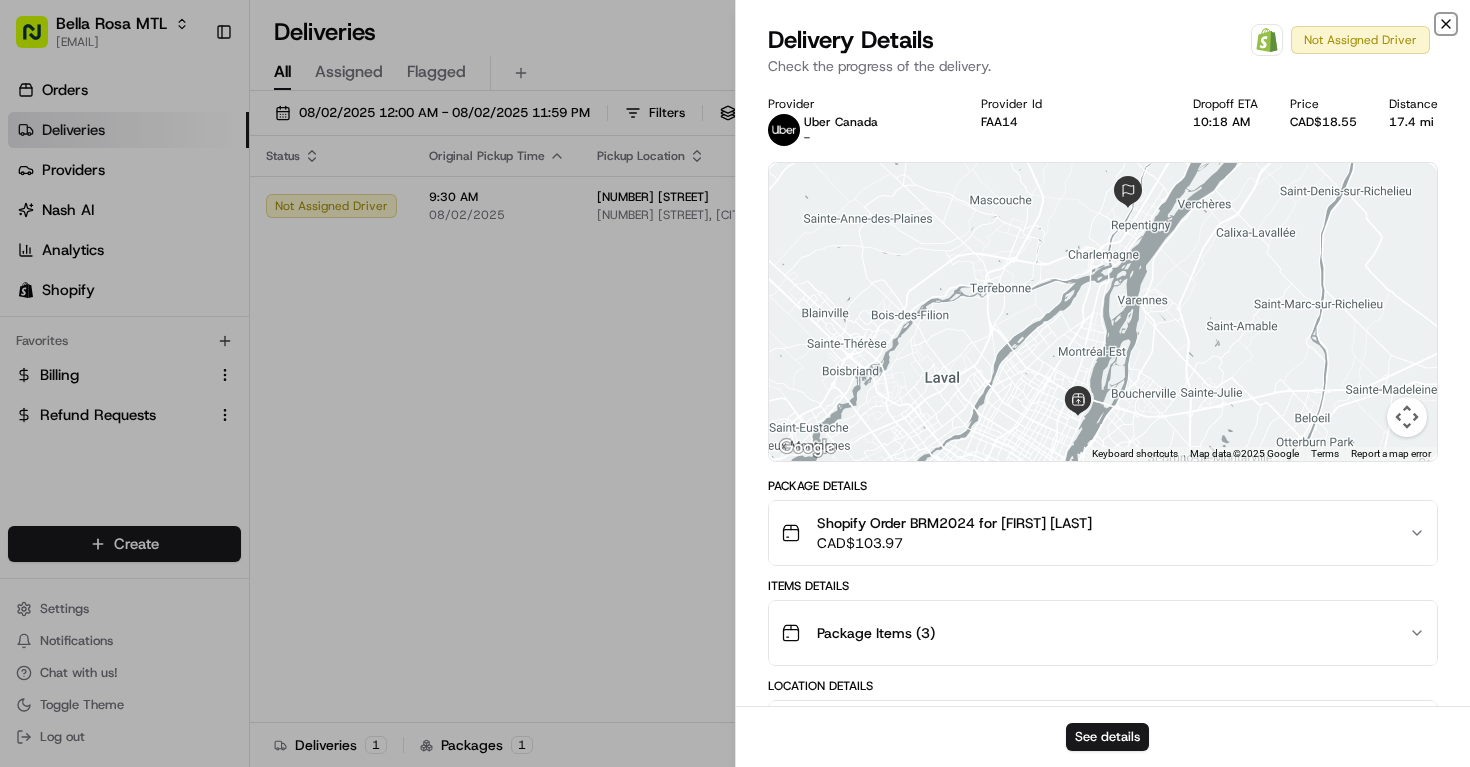 click 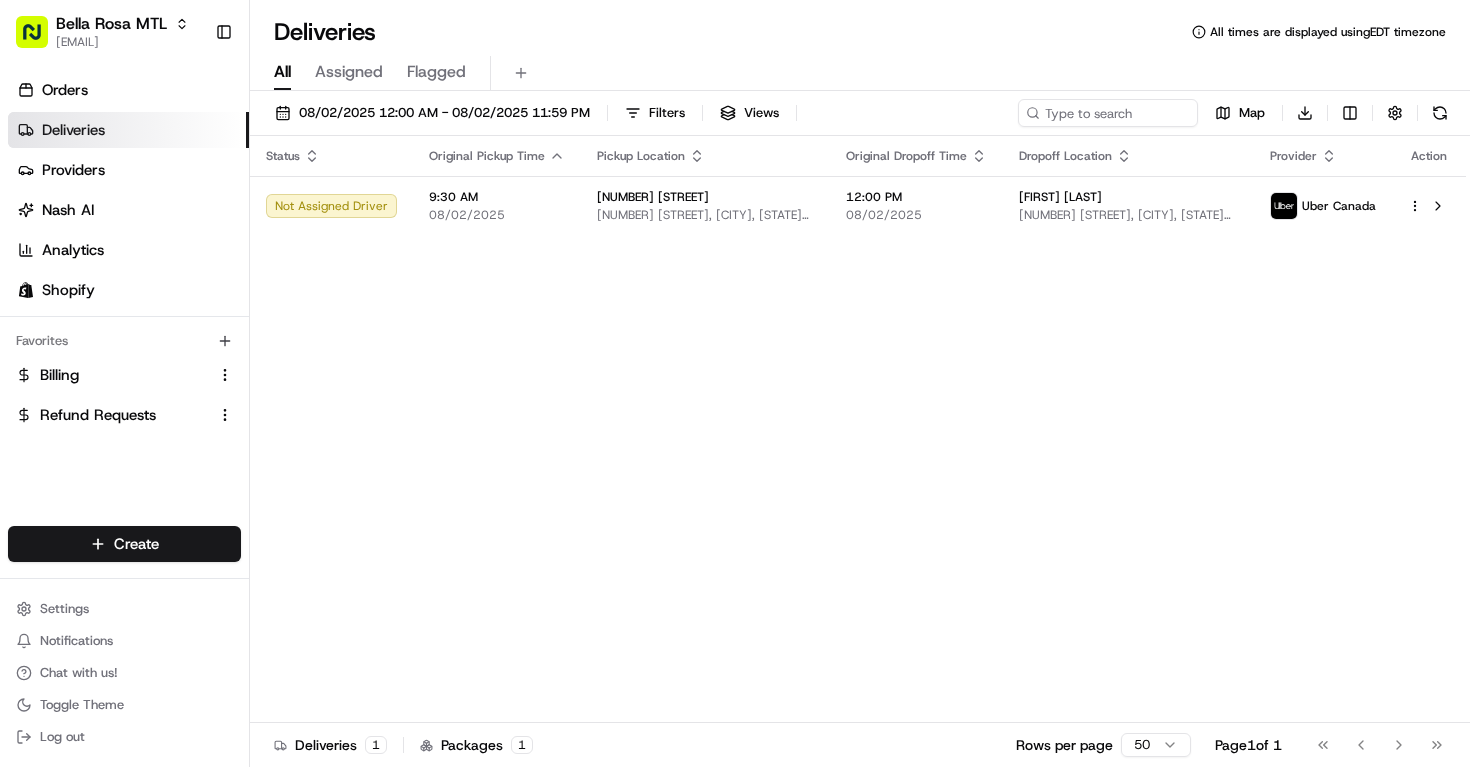 click on "Status Original Pickup Time Pickup Location Original Dropoff Time Dropoff Location Provider Action Not Assigned Driver [TIME] [DATE] [NUMBER] [STREET] [NUMBER] [STREET], [CITY], [PROVINCE] [POSTAL_CODE], [COUNTRY] [TIME] [DATE] [FULL_NAME] [NUMBER] [STREET], [CITY], [PROVINCE] [POSTAL_CODE], [COUNTRY] Uber Canada" at bounding box center (858, 429) 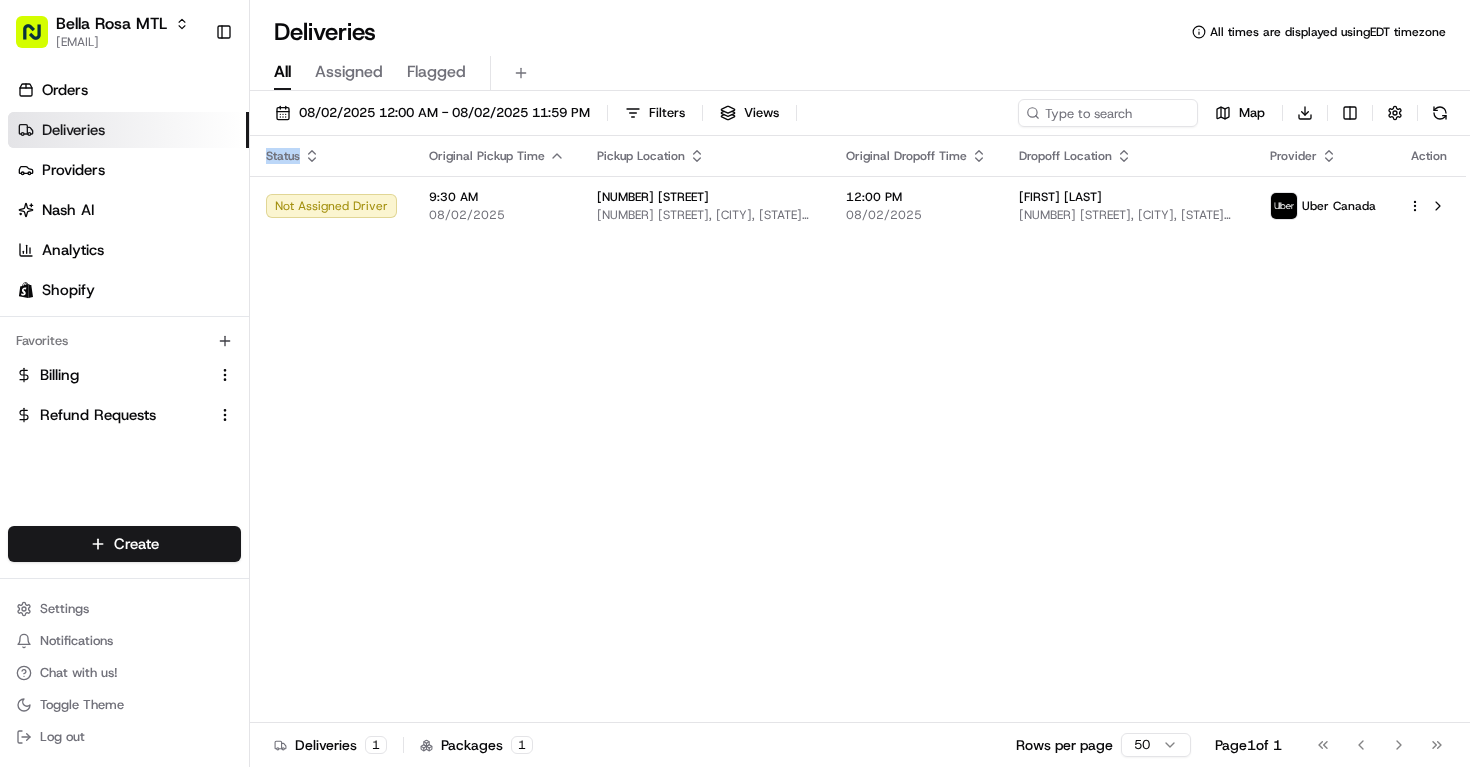 drag, startPoint x: 696, startPoint y: 657, endPoint x: 562, endPoint y: 328, distance: 355.24216 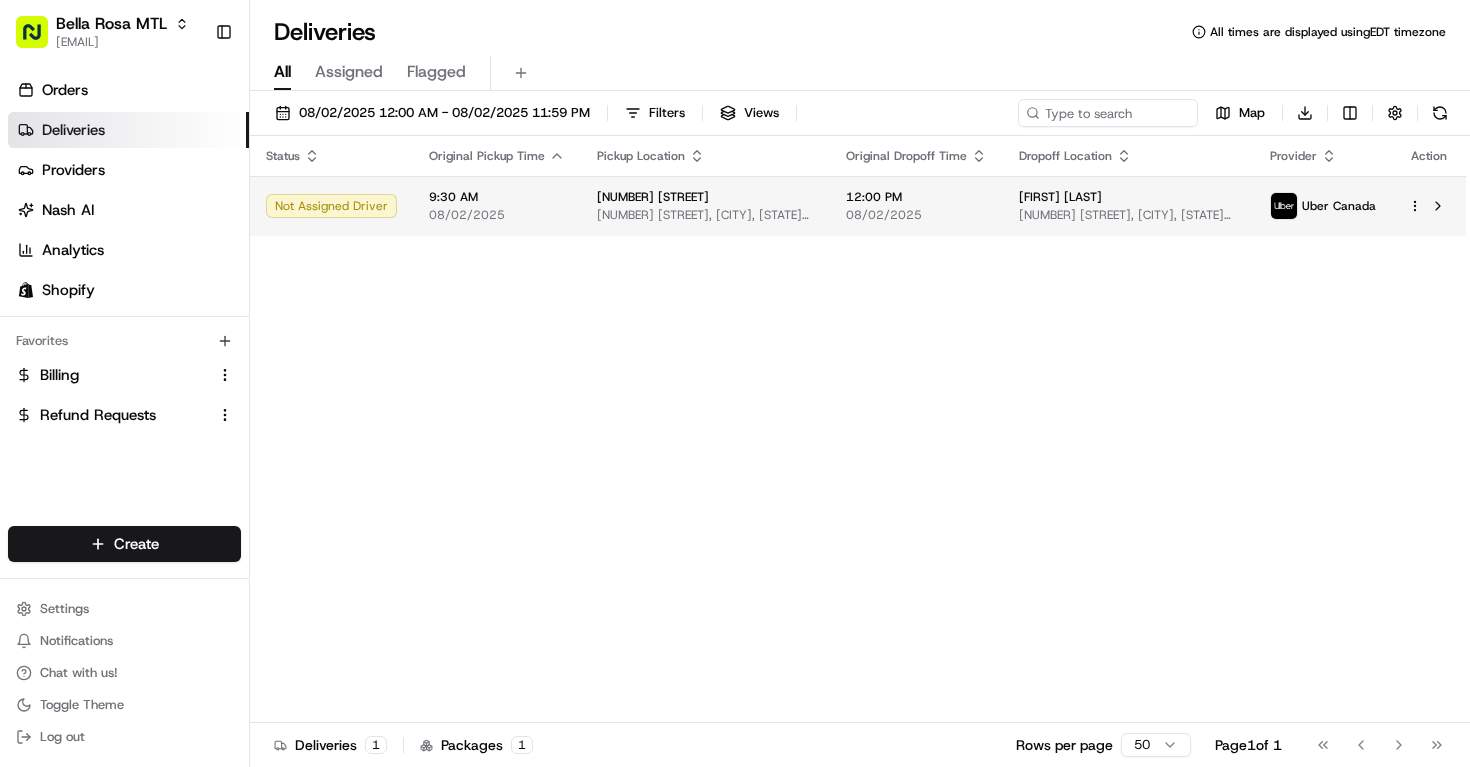 click on "Not Assigned Driver" at bounding box center (331, 206) 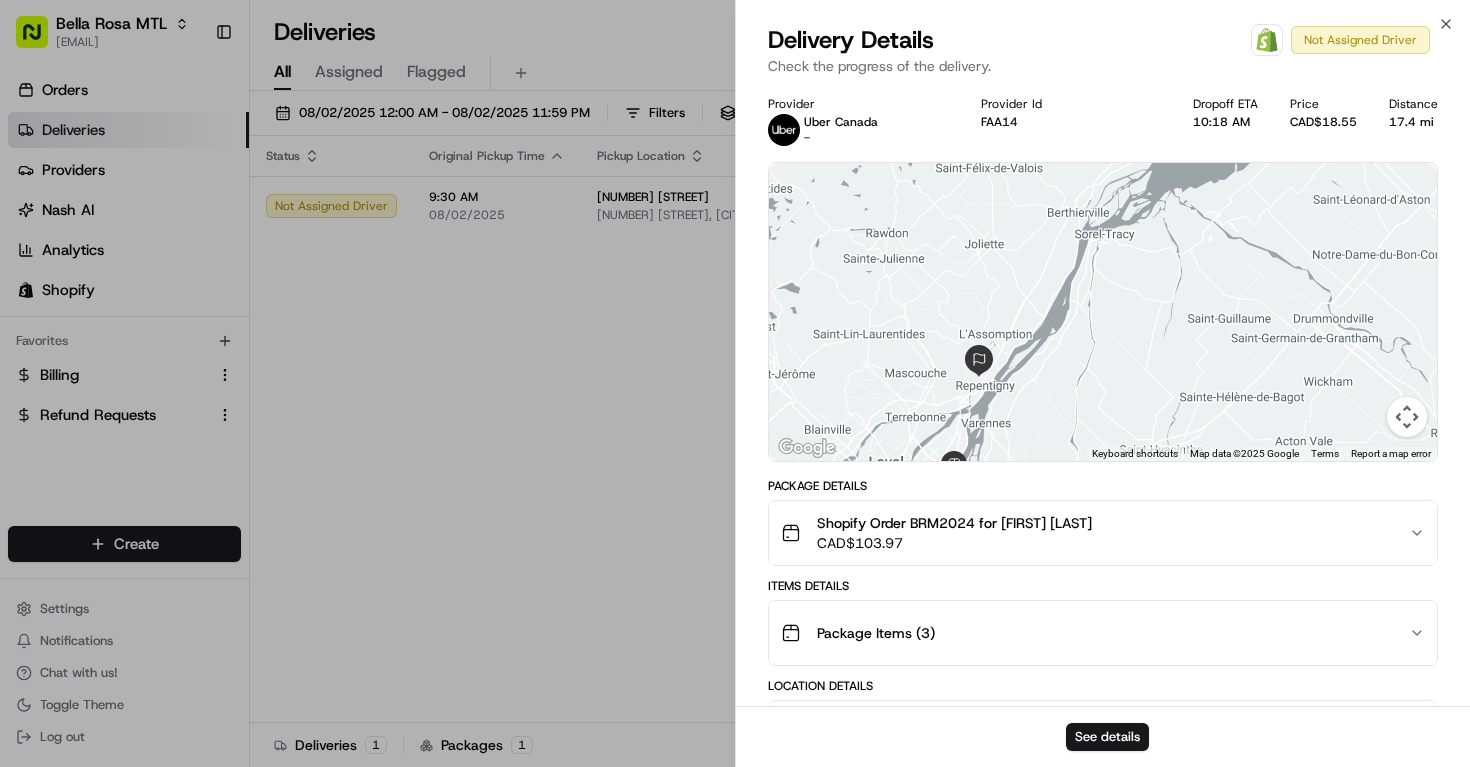 drag, startPoint x: 1286, startPoint y: 244, endPoint x: 1326, endPoint y: 209, distance: 53.15073 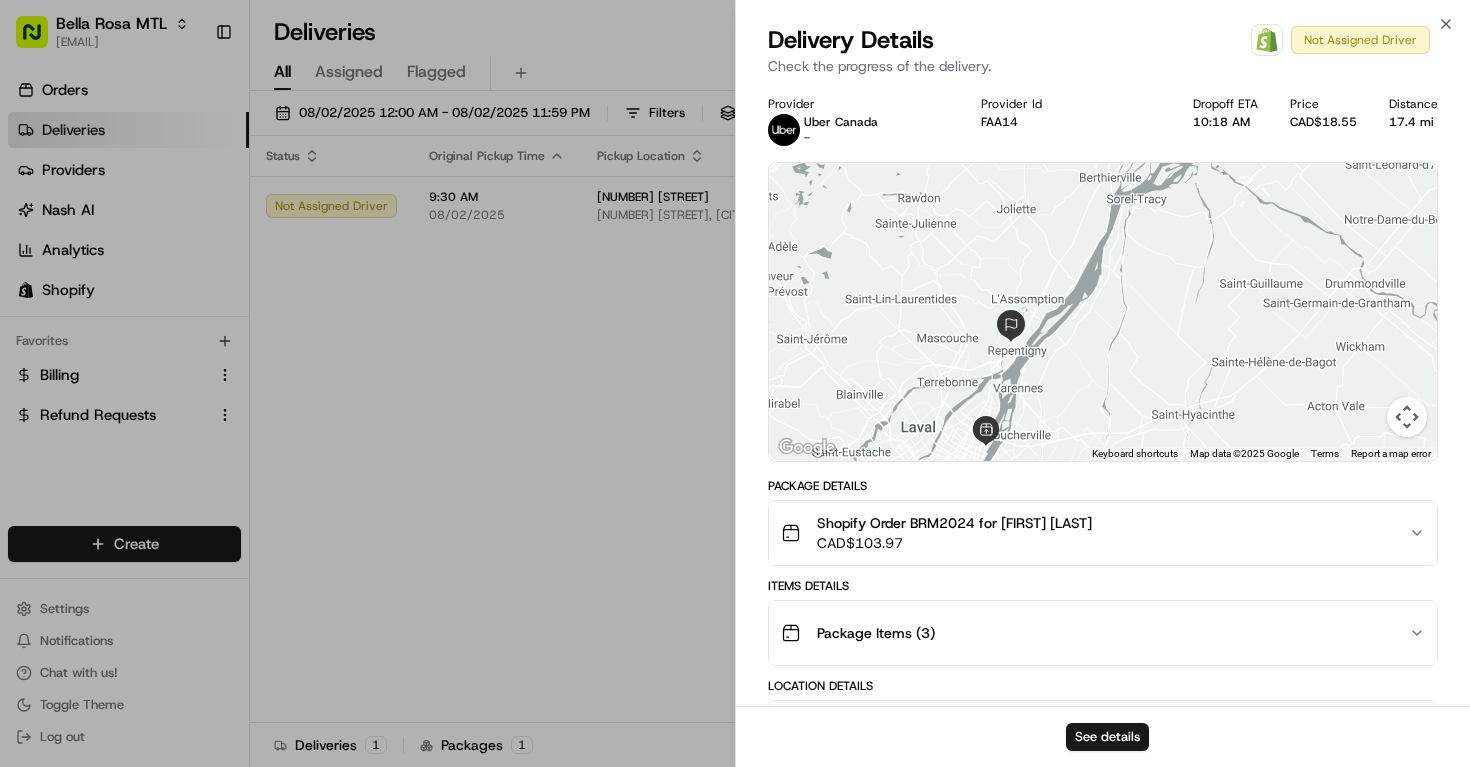 drag, startPoint x: 1220, startPoint y: 294, endPoint x: 1271, endPoint y: 275, distance: 54.42426 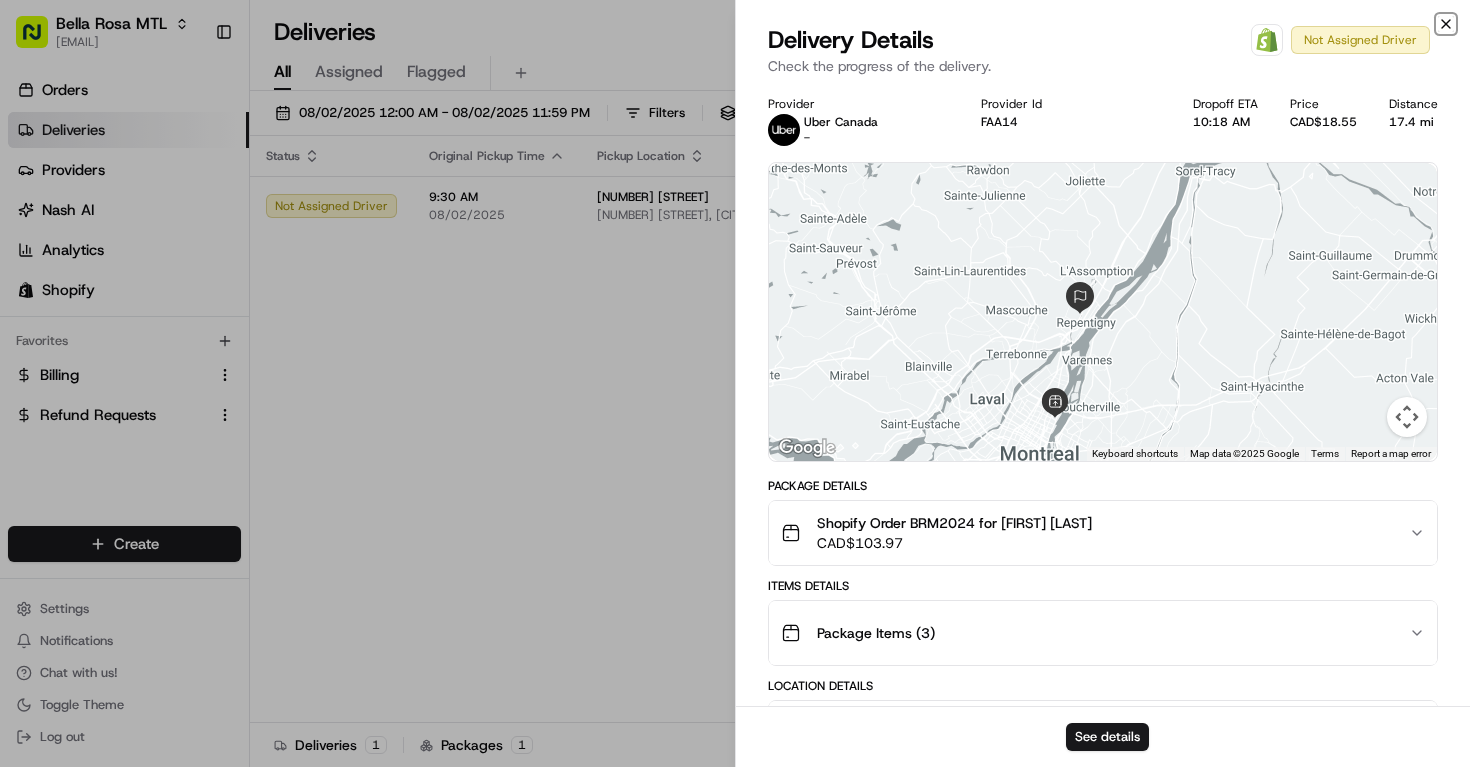 click 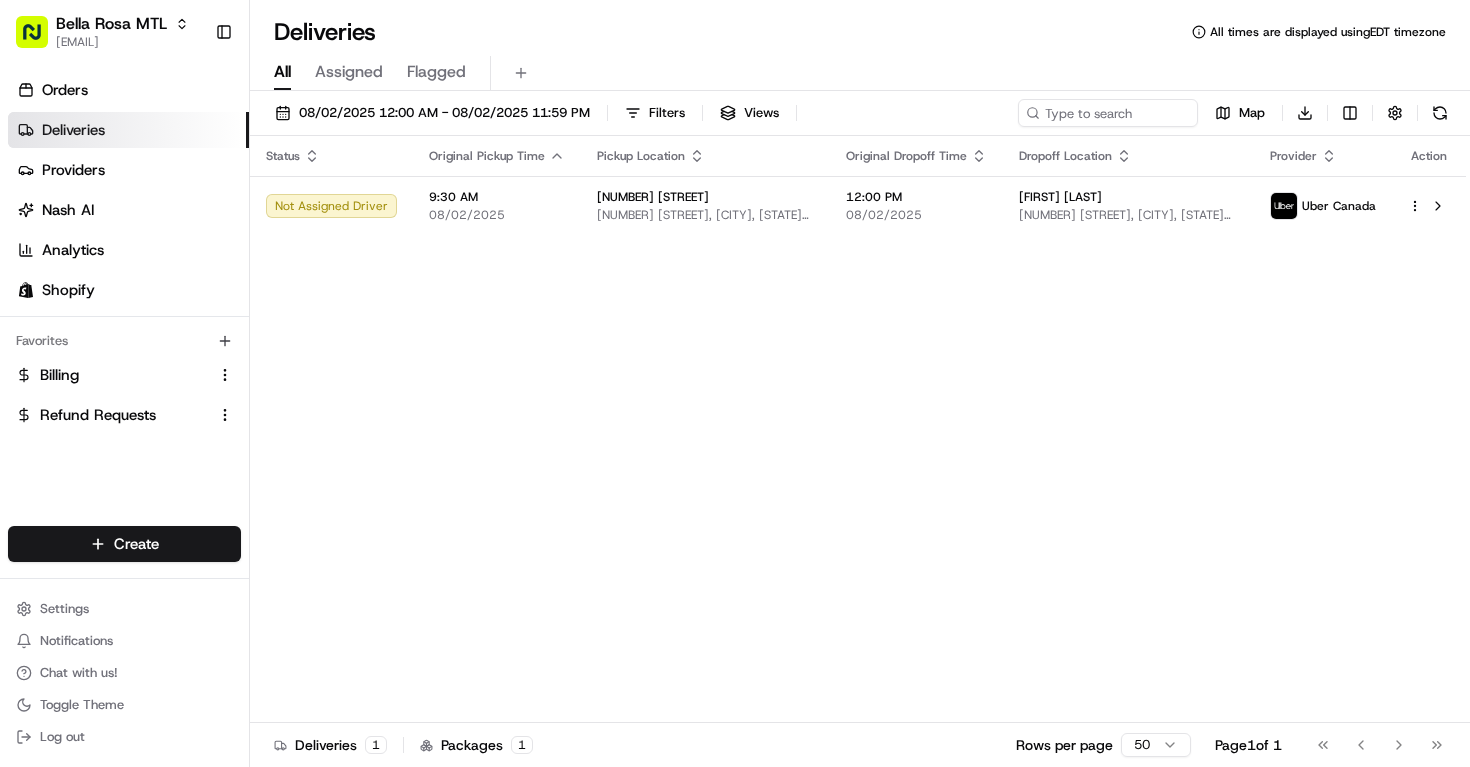 click on "Status Original Pickup Time Pickup Location Original Dropoff Time Dropoff Location Provider Action Not Assigned Driver 9:30 AM 08/02/2025 1815 Rue de Cadillac 1815 Rue de Cadillac, Montréal, QC H1N 2T4, CA 12:00 PM 08/02/2025 Naomie Borgelin 131 Rue Jetté, Repentigny, QC J5Z 4Y5, Canada Uber Canada" at bounding box center [858, 429] 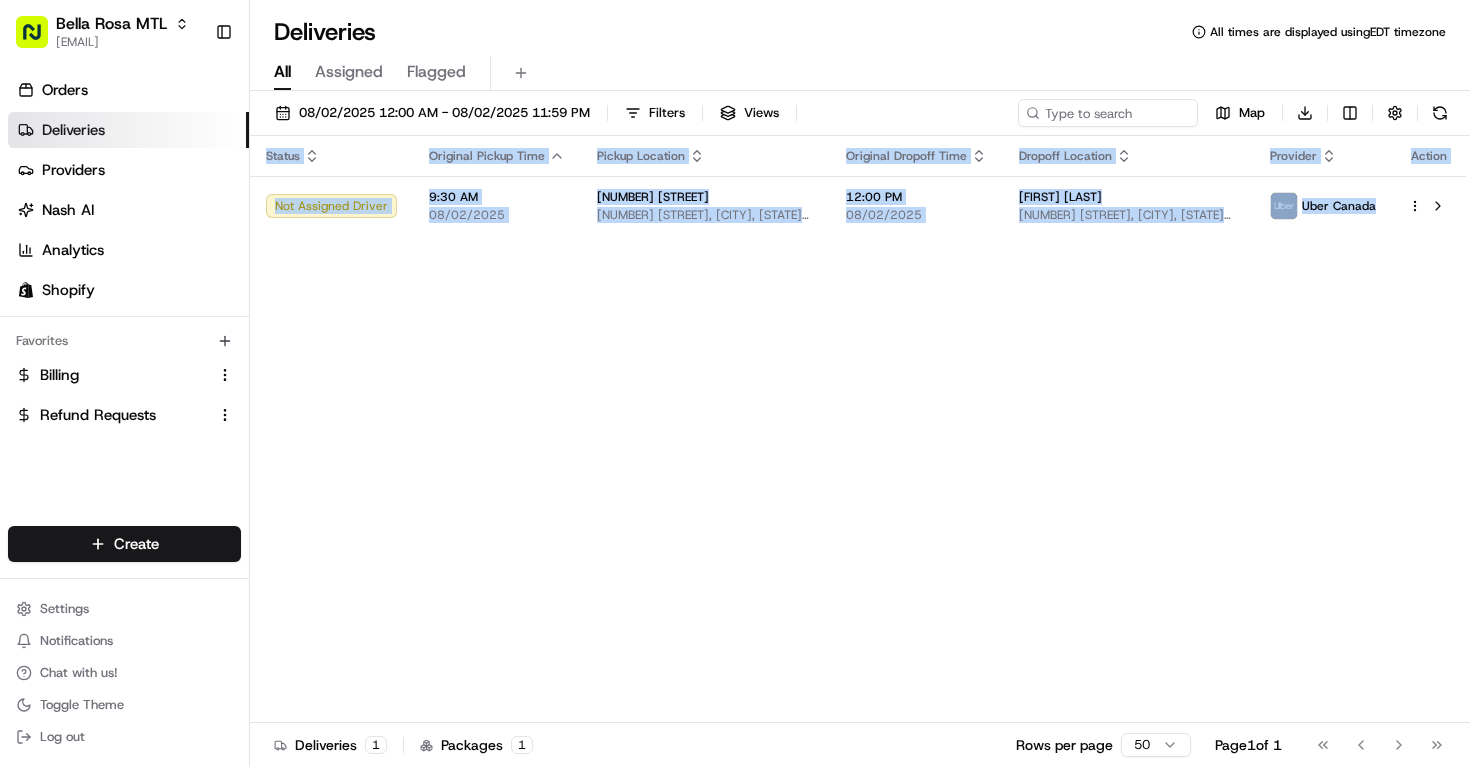 drag, startPoint x: 1040, startPoint y: 449, endPoint x: 1038, endPoint y: 296, distance: 153.01308 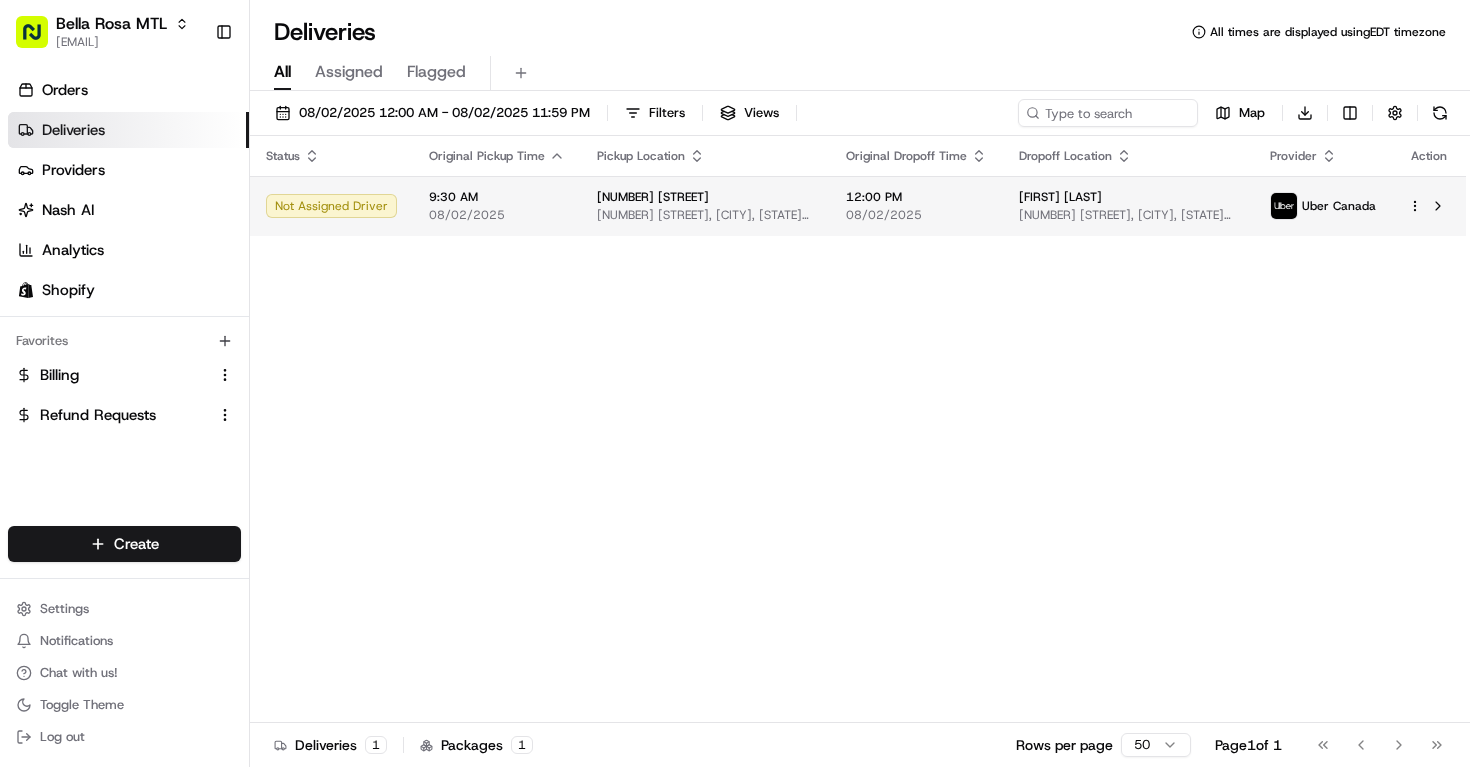 click on "[PERSON] [LAST]" at bounding box center [1060, 197] 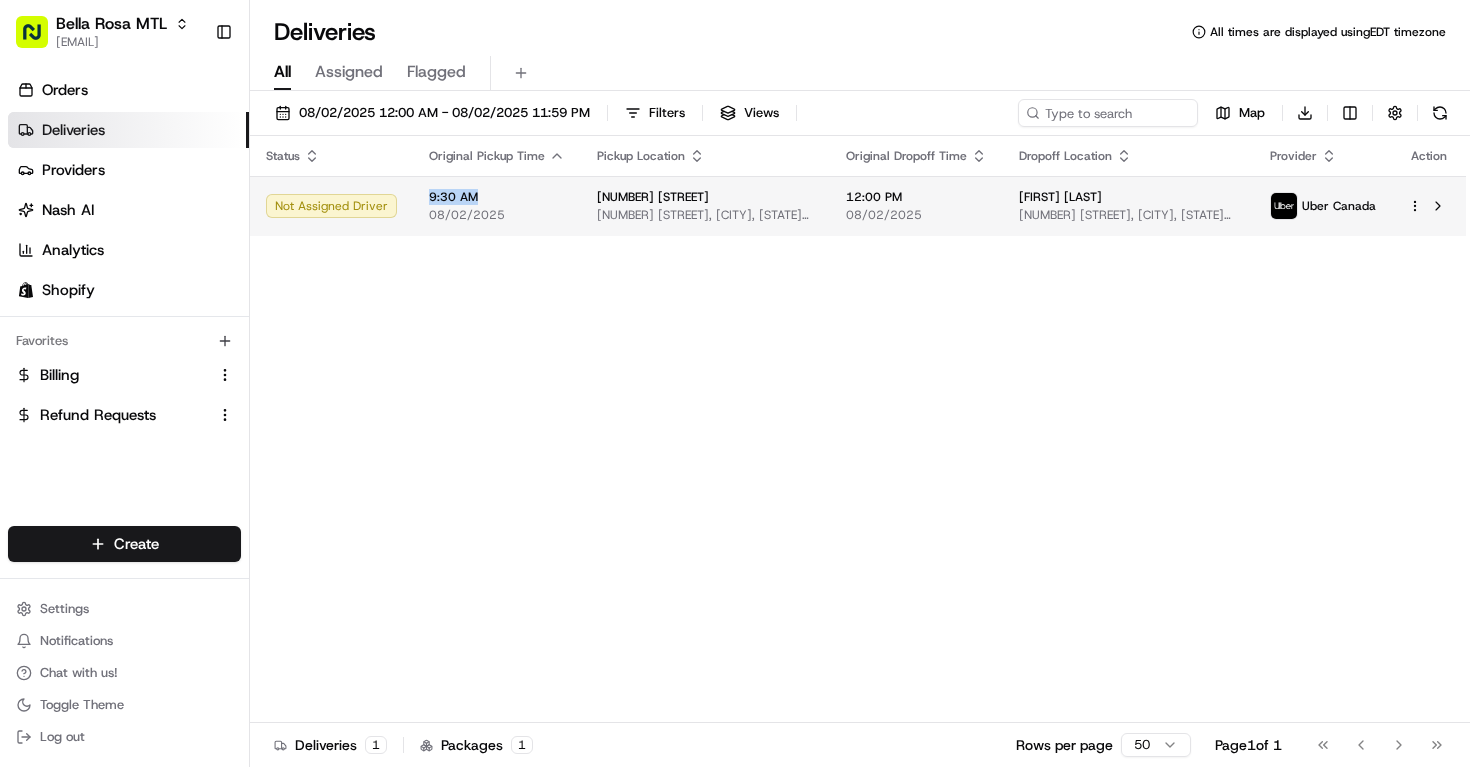 click on "9:30 AM 08/02/2025" at bounding box center [497, 206] 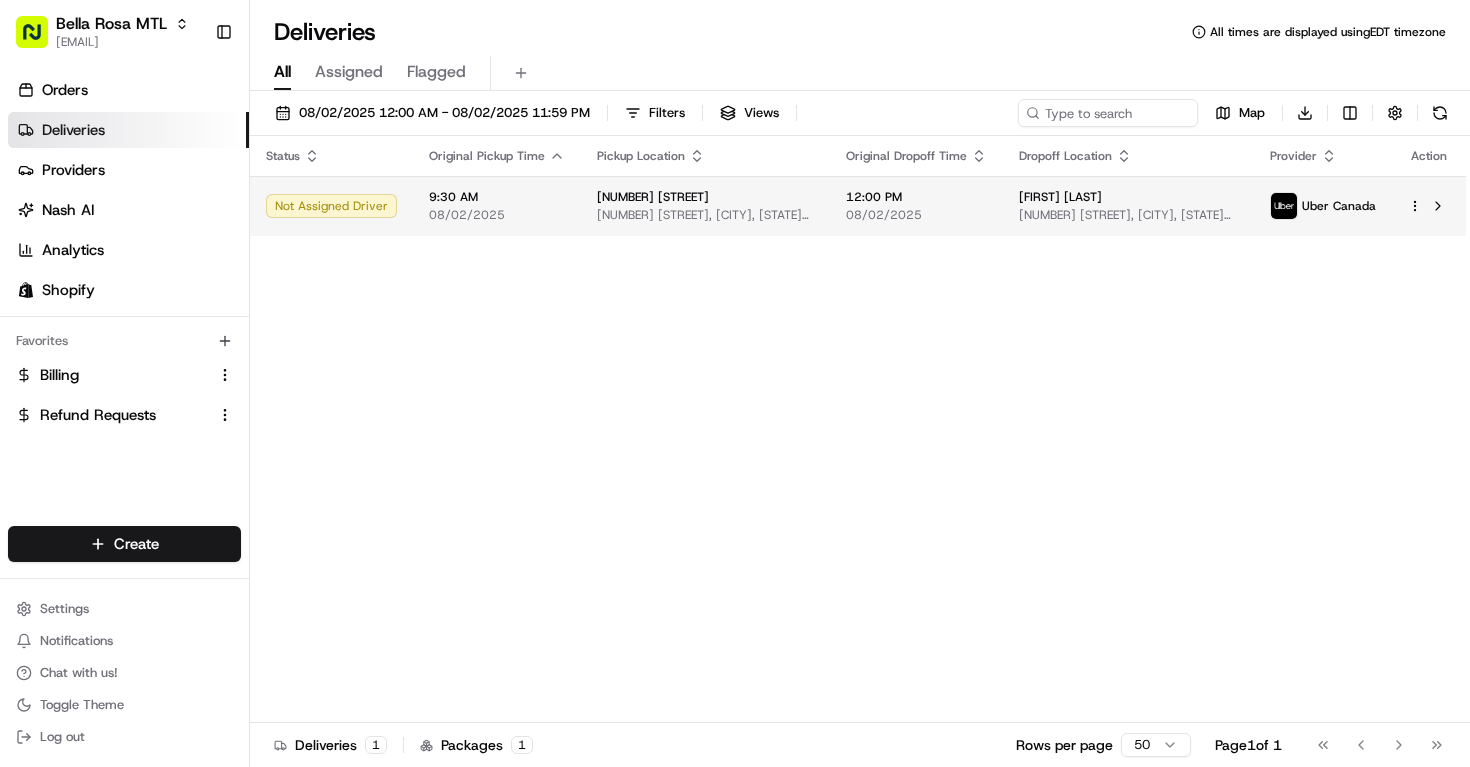 click on "Not Assigned Driver" at bounding box center (331, 206) 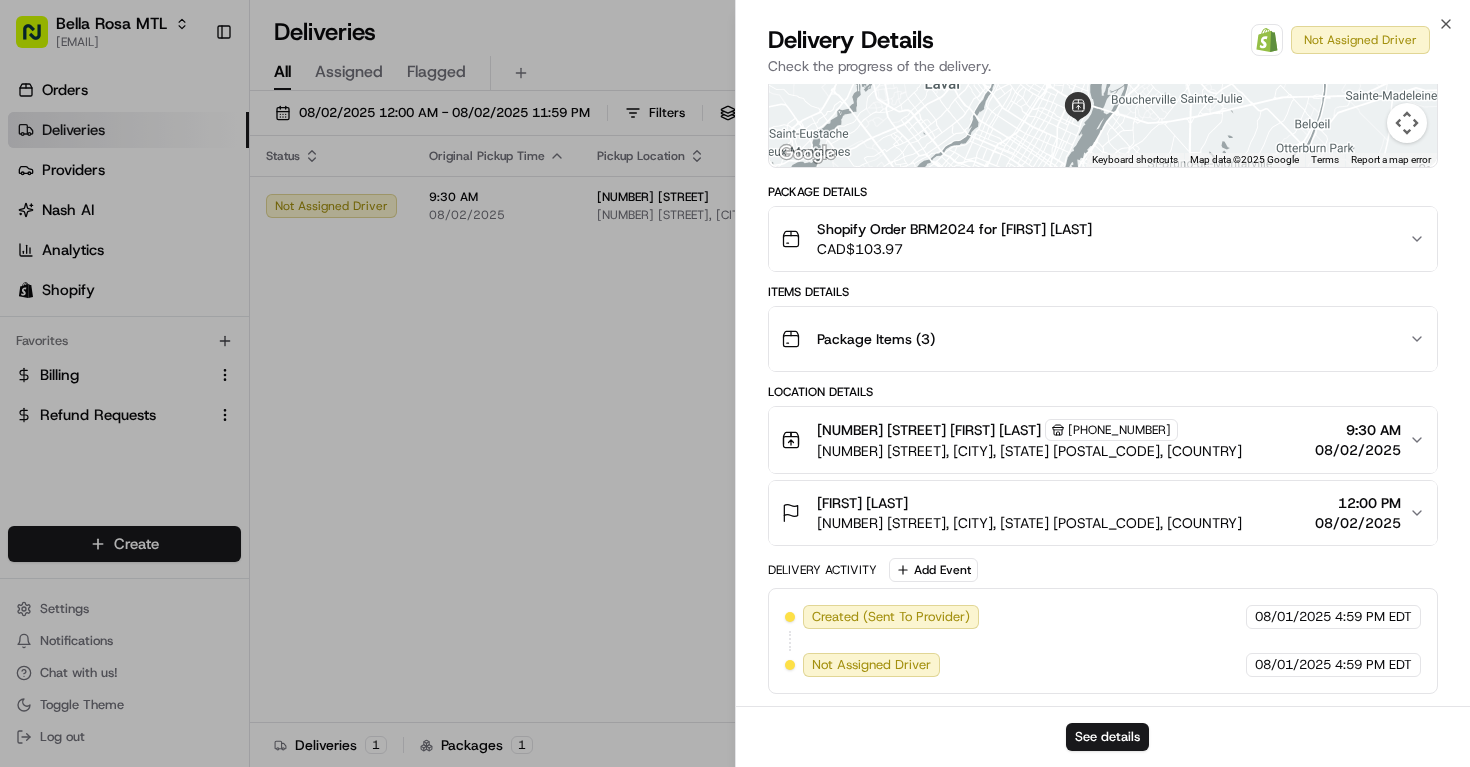 scroll, scrollTop: 0, scrollLeft: 0, axis: both 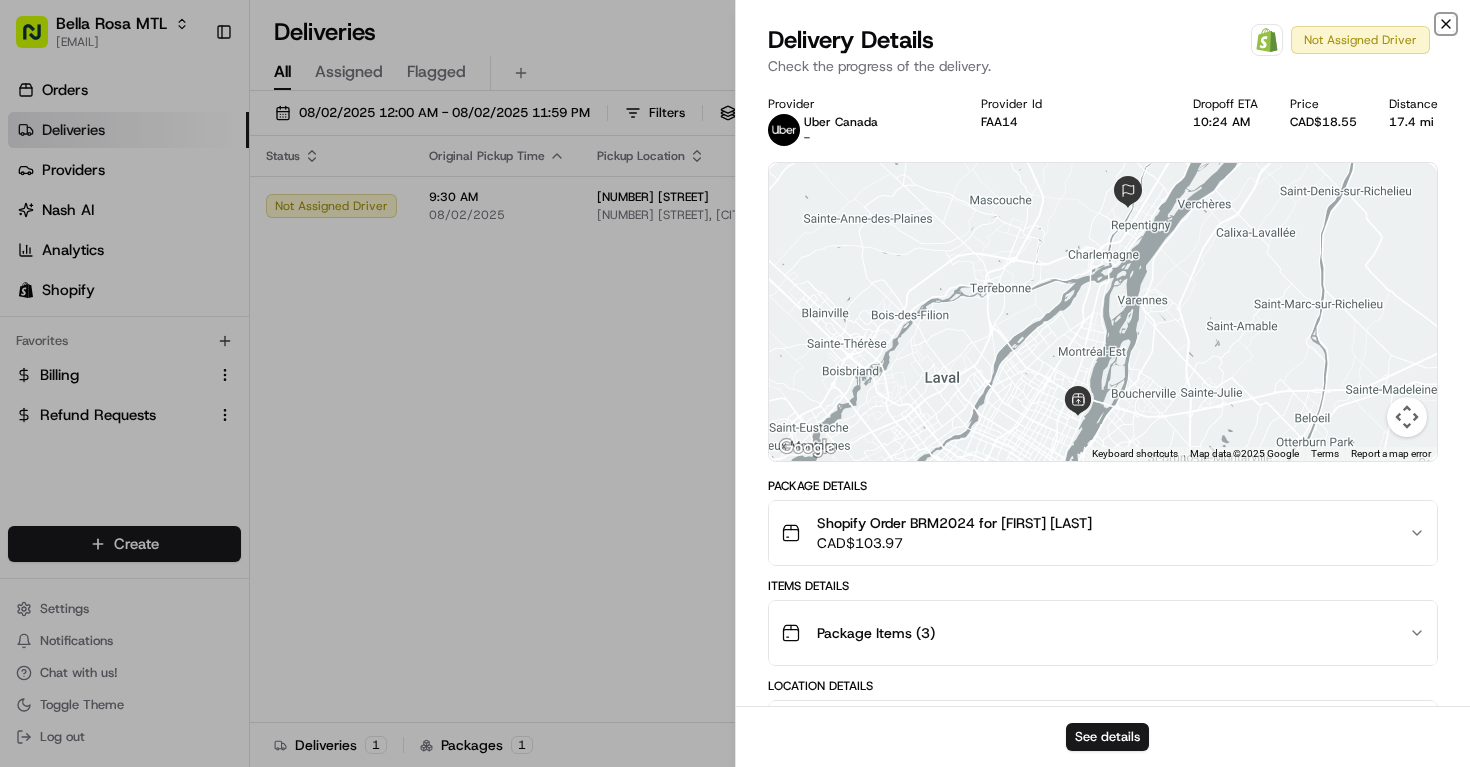 click 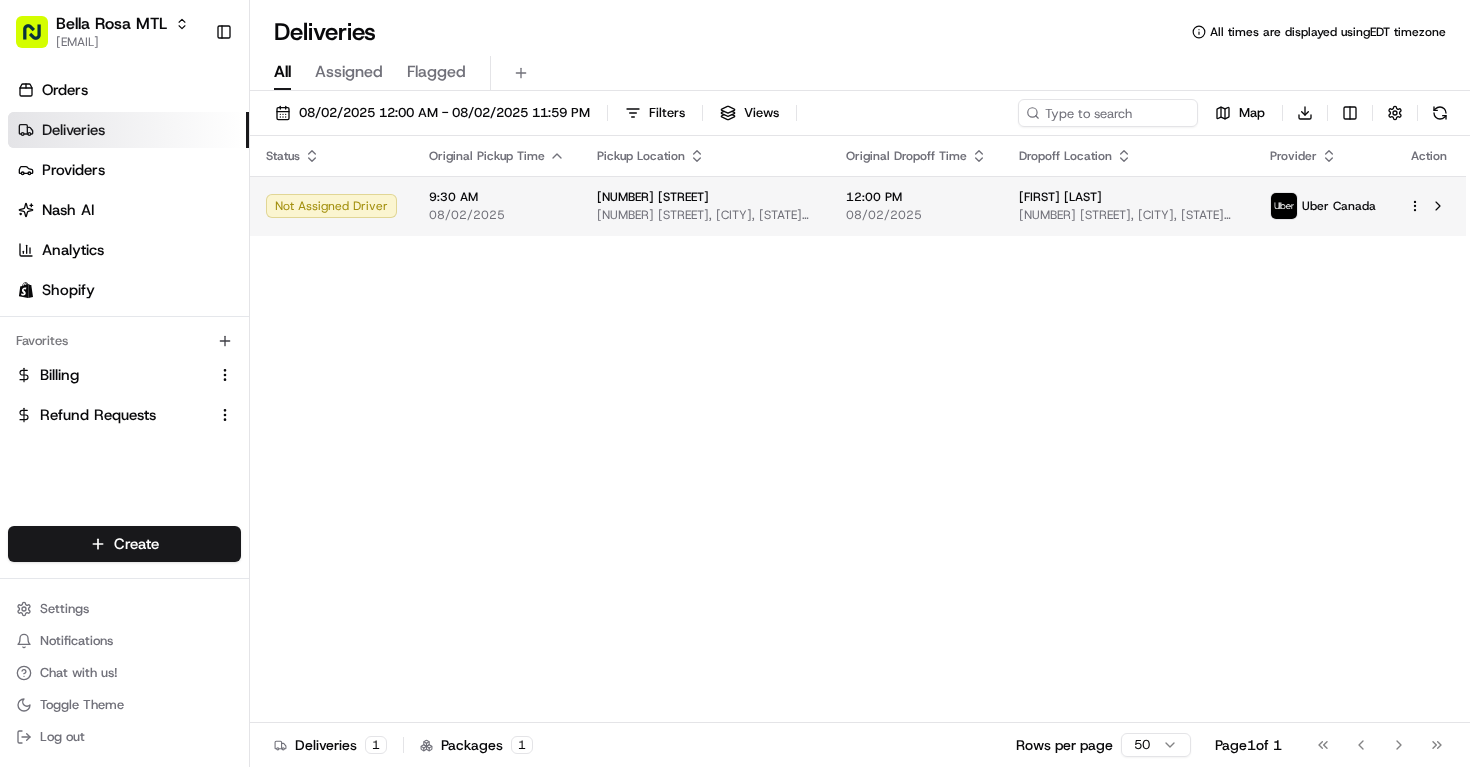 click on "131 Rue Jetté, [CITY], [STATE] [POSTAL_CODE], Canada" at bounding box center (1128, 215) 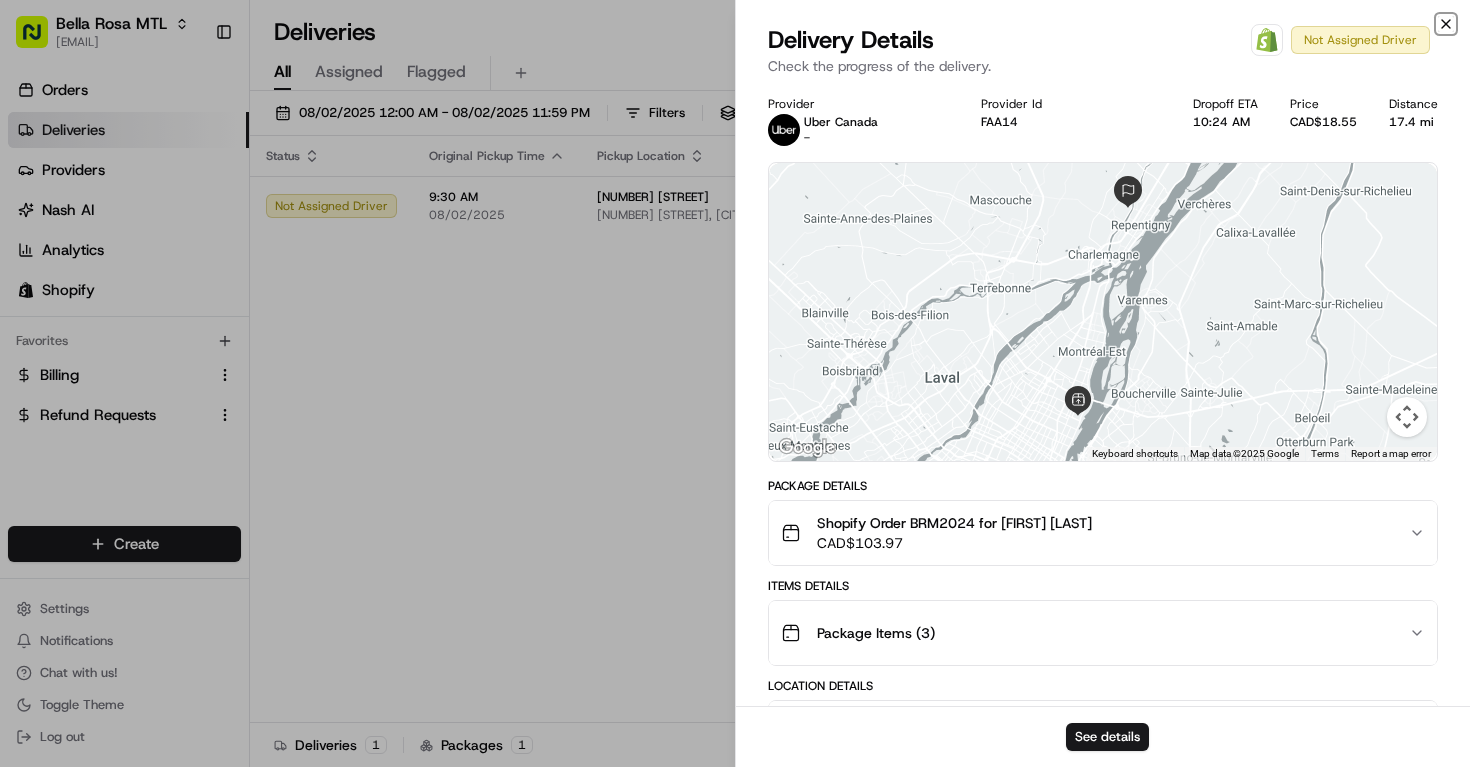 click 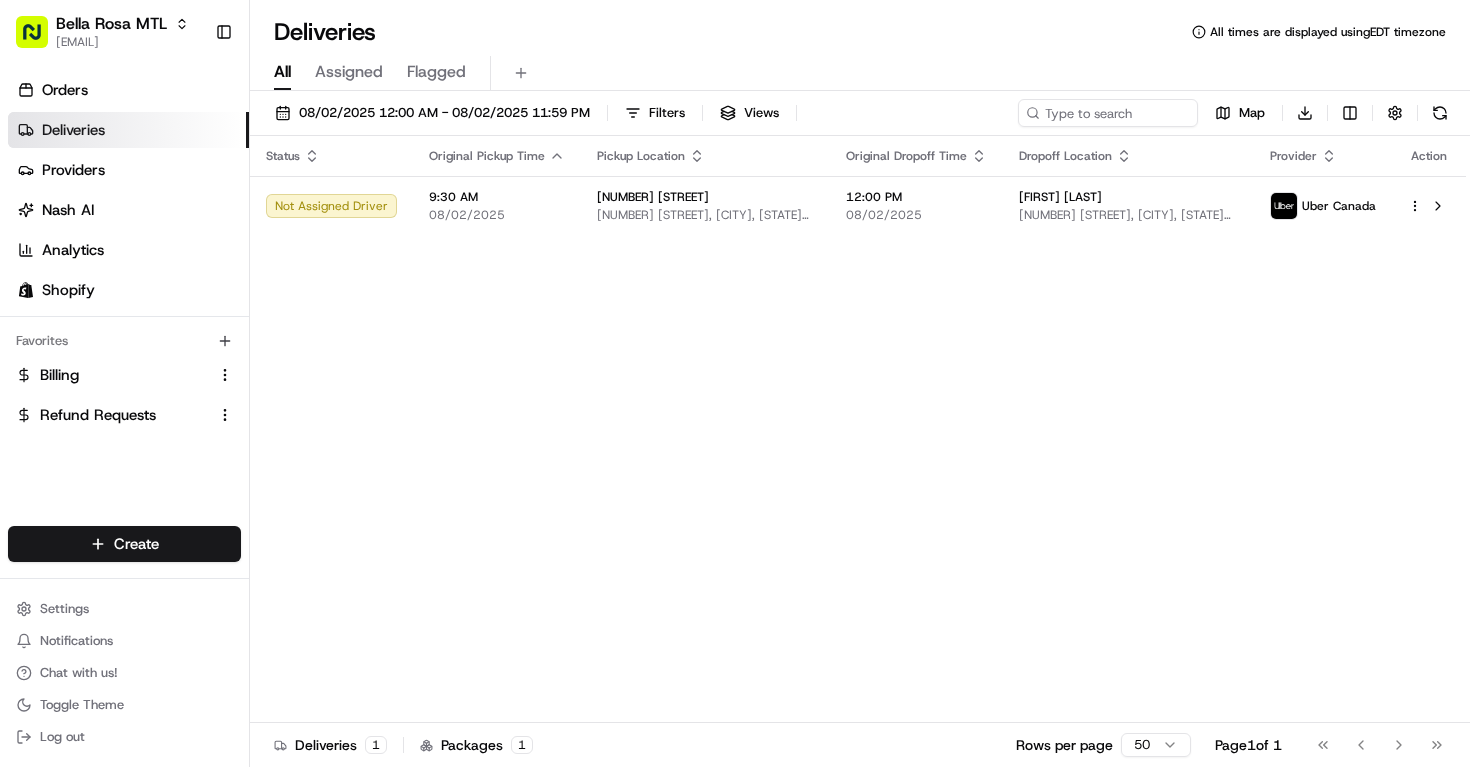 click on "Dropoff Location" at bounding box center (1065, 156) 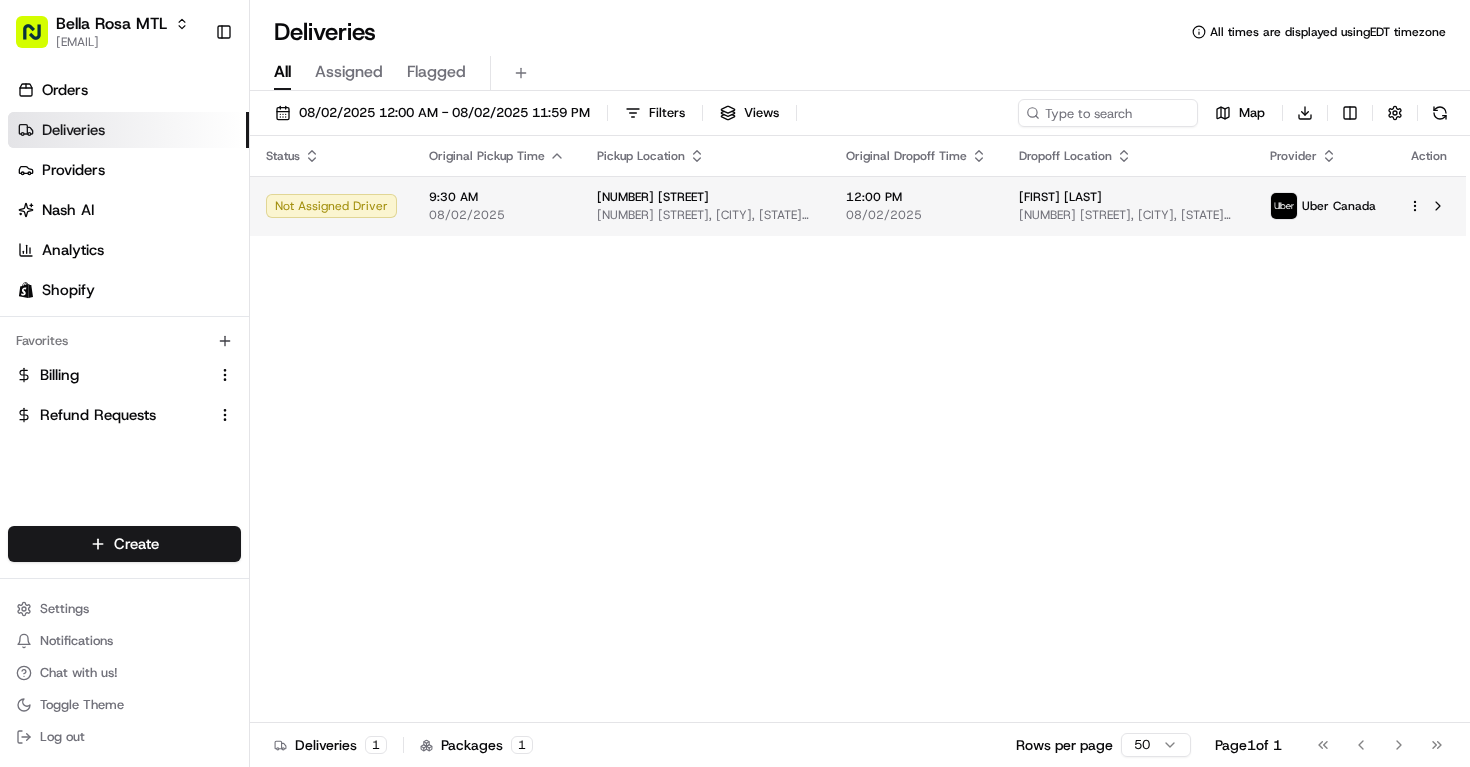 click on "[PERSON] [LAST]" at bounding box center (1060, 197) 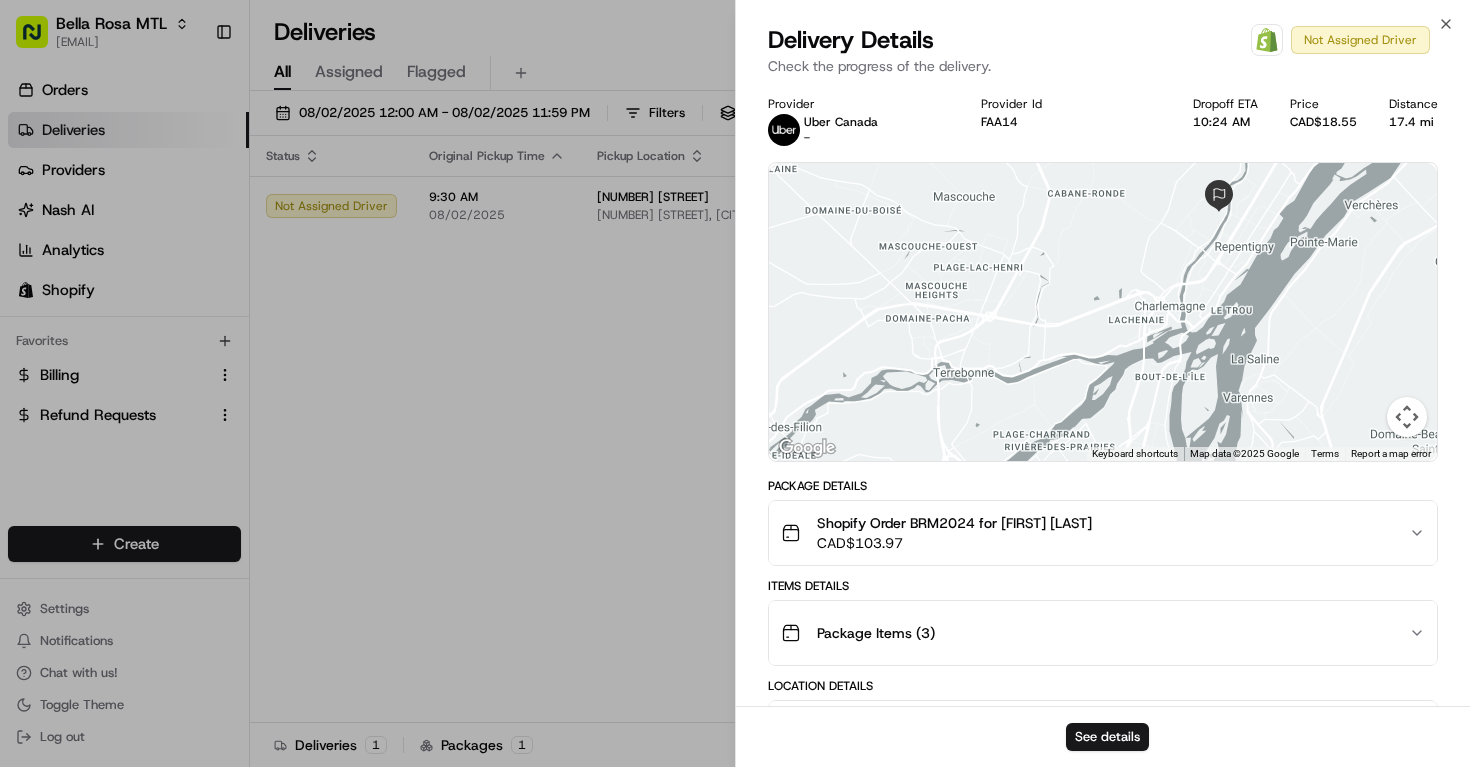 click on "Delivery Details Open Order in Shopify Not Assigned Driver Check the progress of the delivery." at bounding box center (1103, 54) 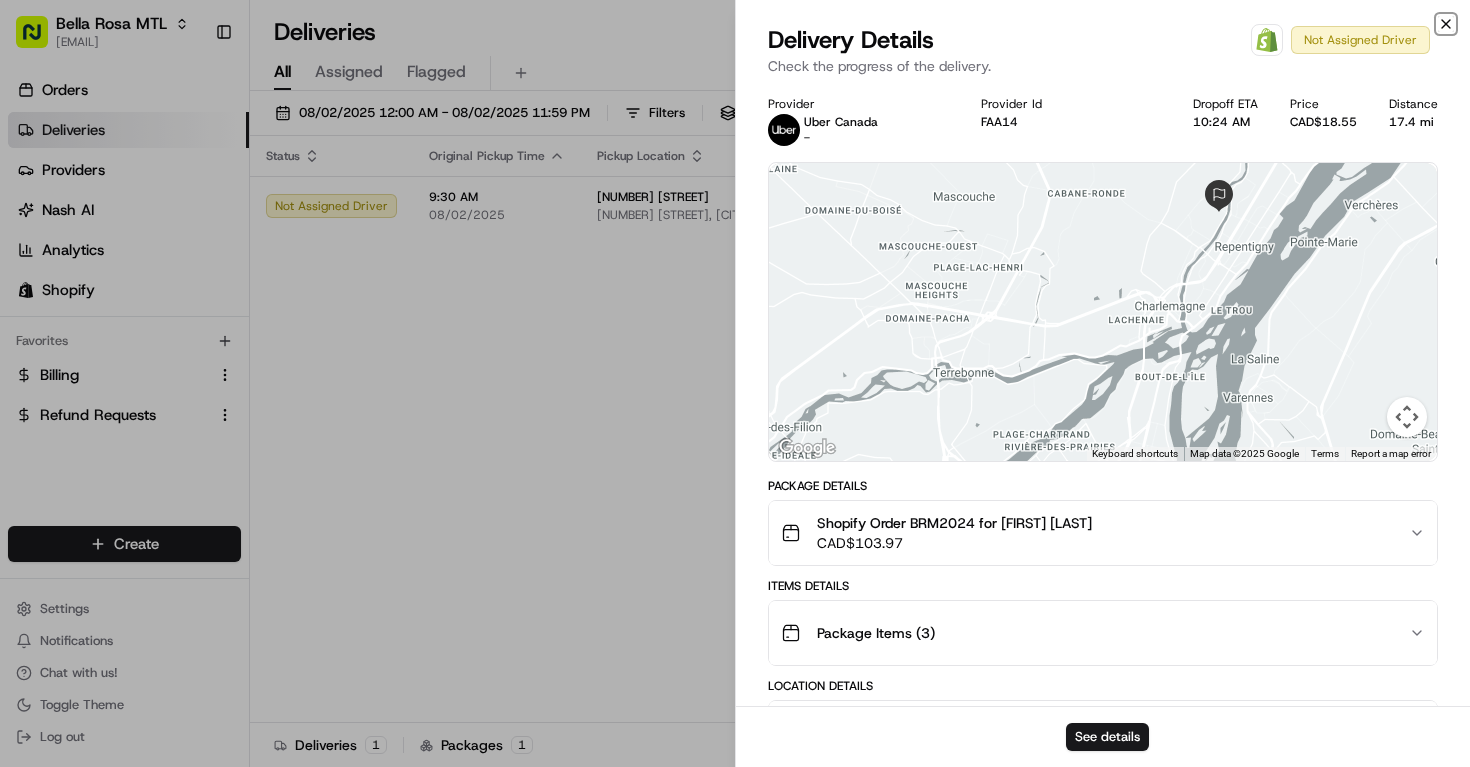 click 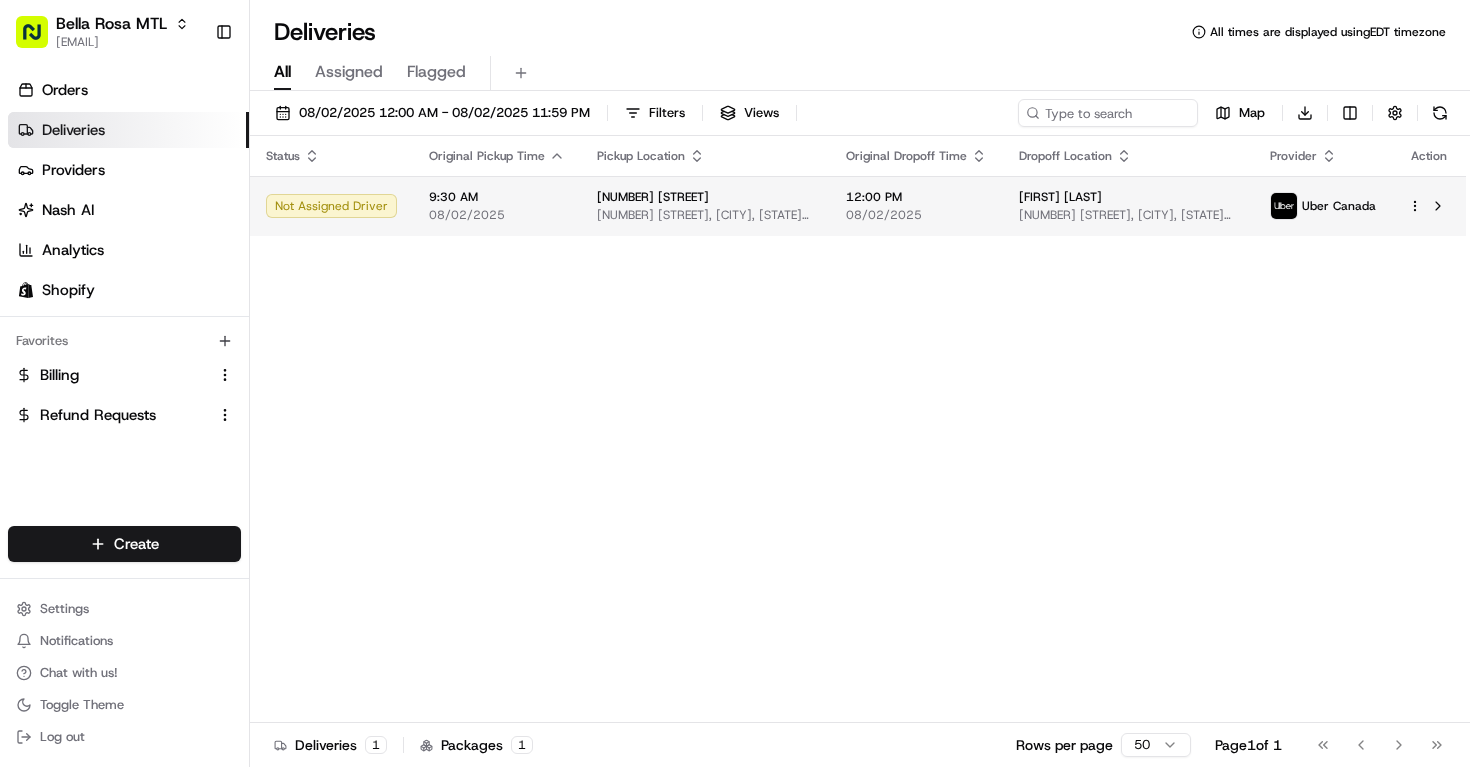 click on "9:30 AM 08/02/2025" at bounding box center (497, 206) 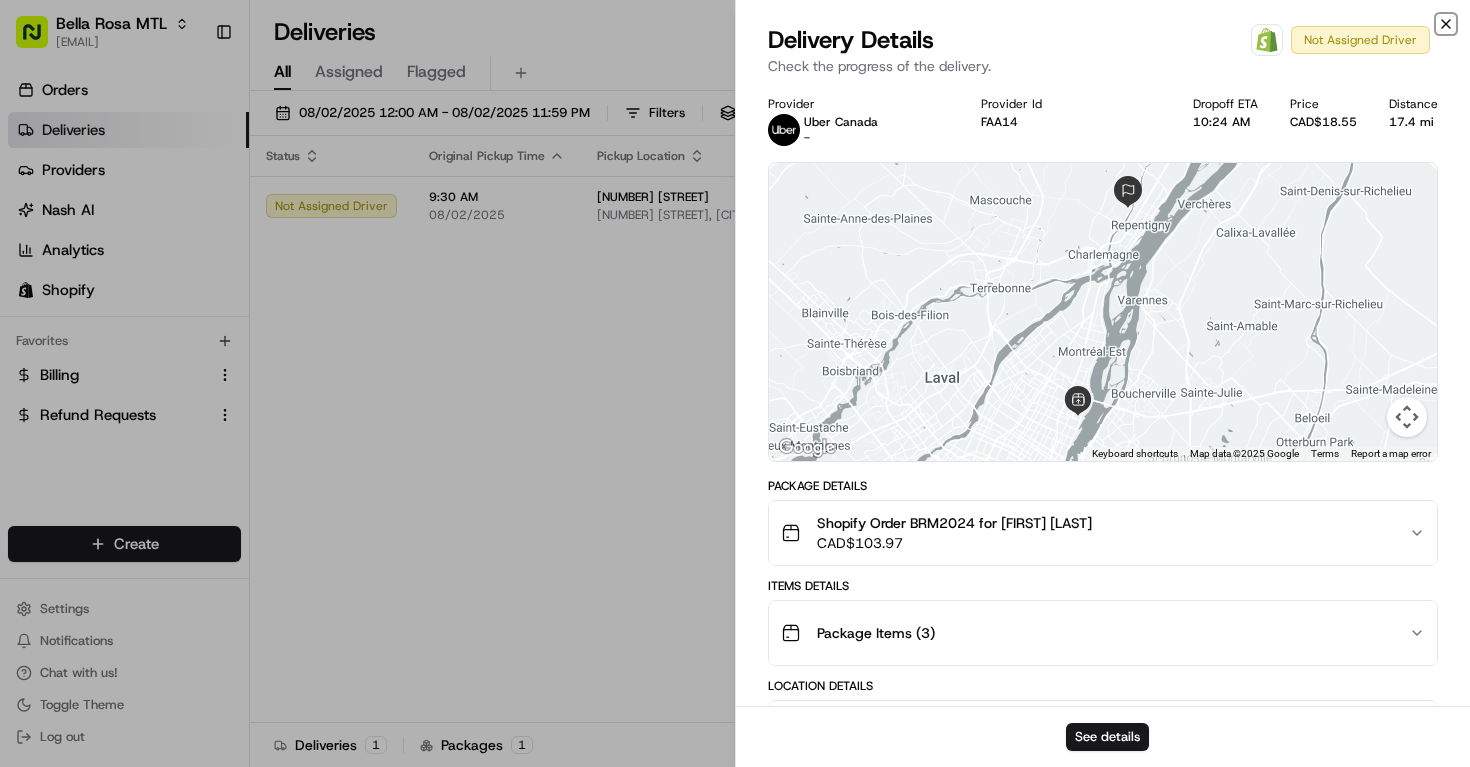 click 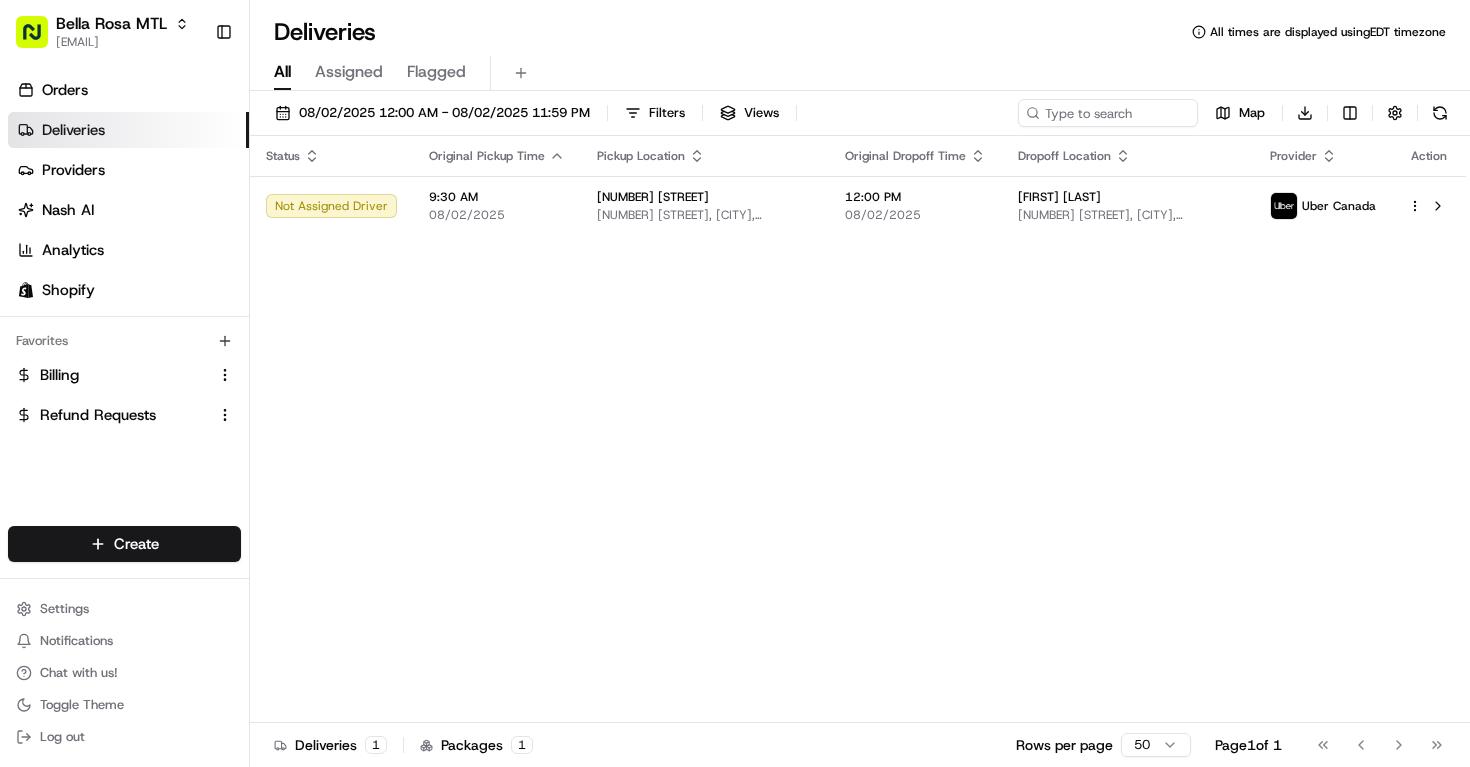 scroll, scrollTop: 0, scrollLeft: 0, axis: both 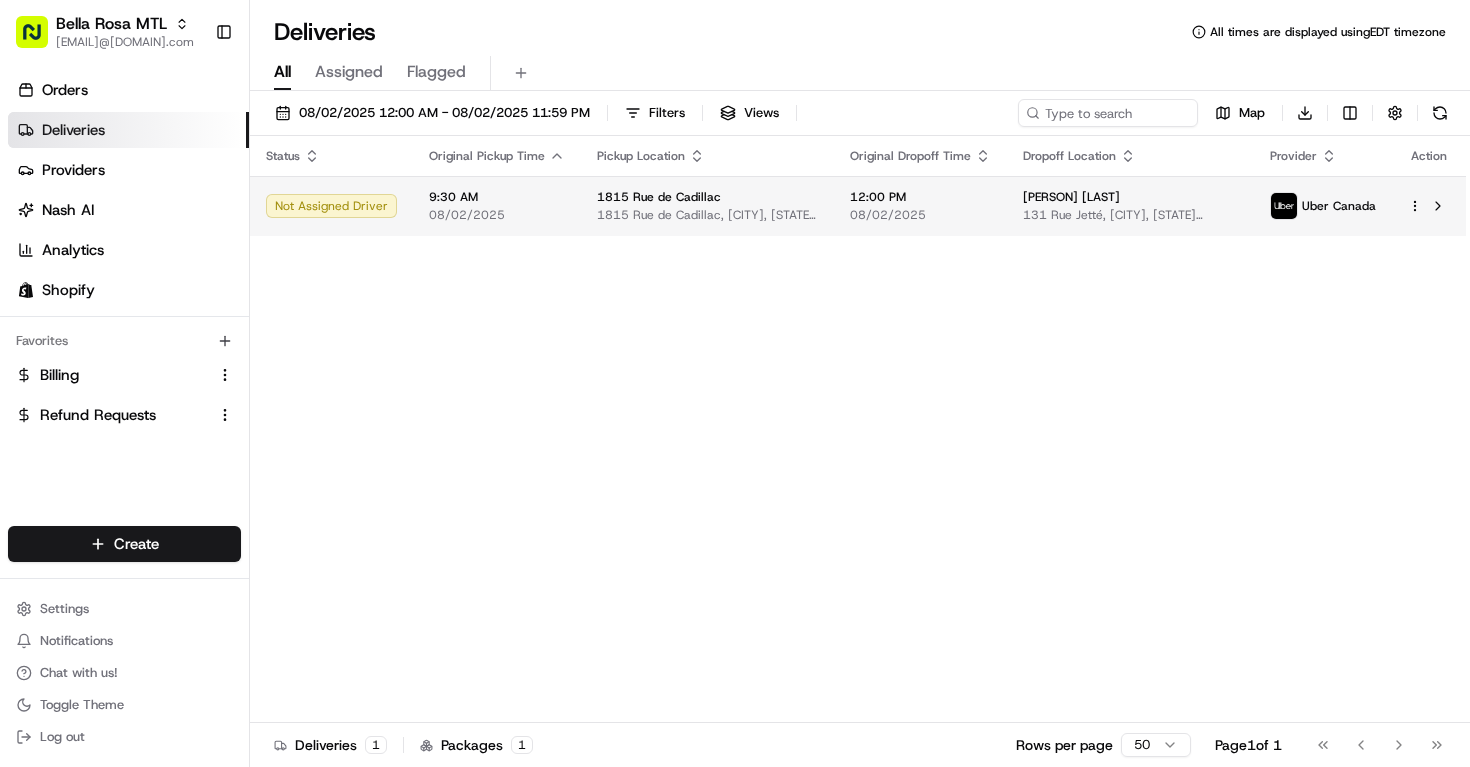 click on "9:30 AM 08/02/2025" at bounding box center [497, 206] 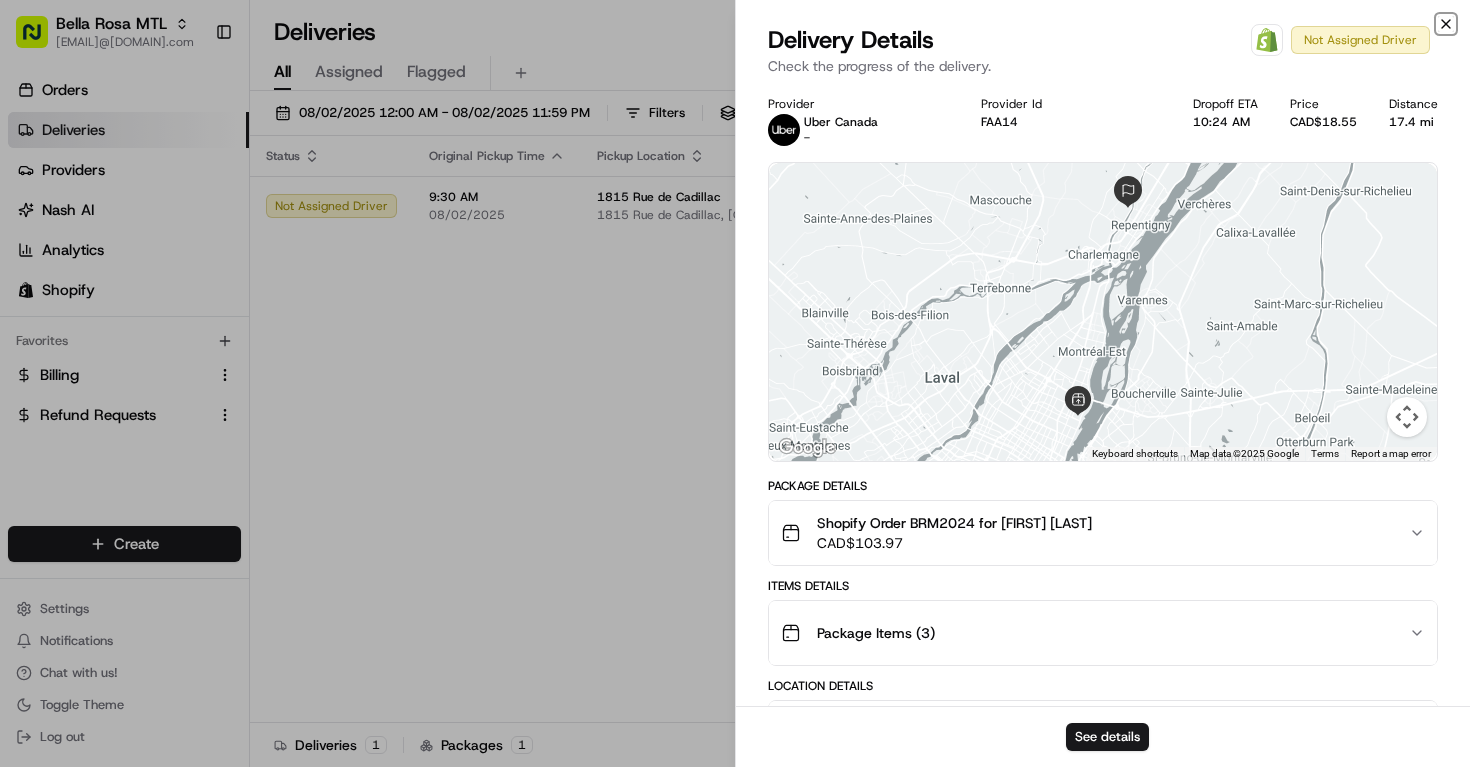 click 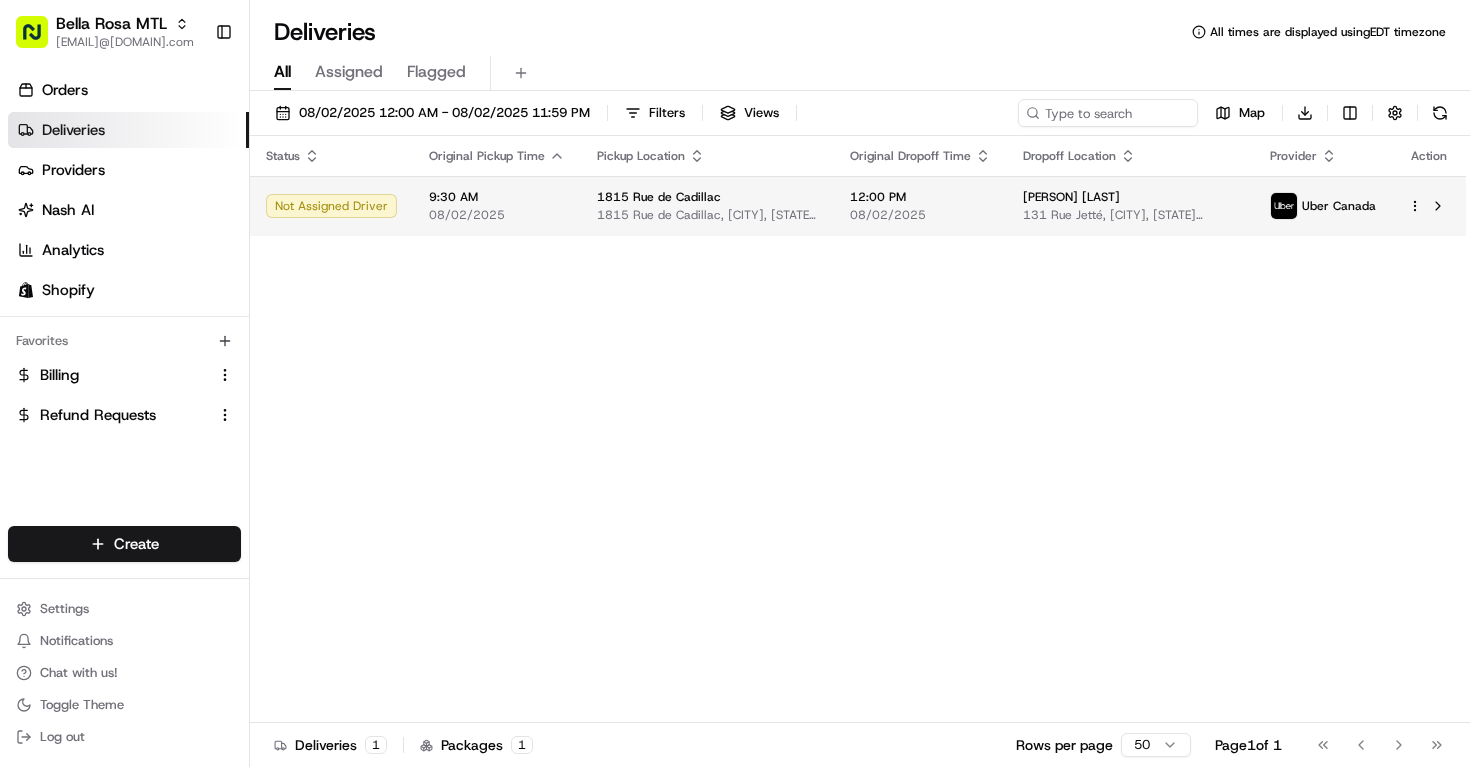 click on "1815 Rue de Cadillac, [CITY], [STATE] [POSTAL_CODE], CA" at bounding box center [707, 215] 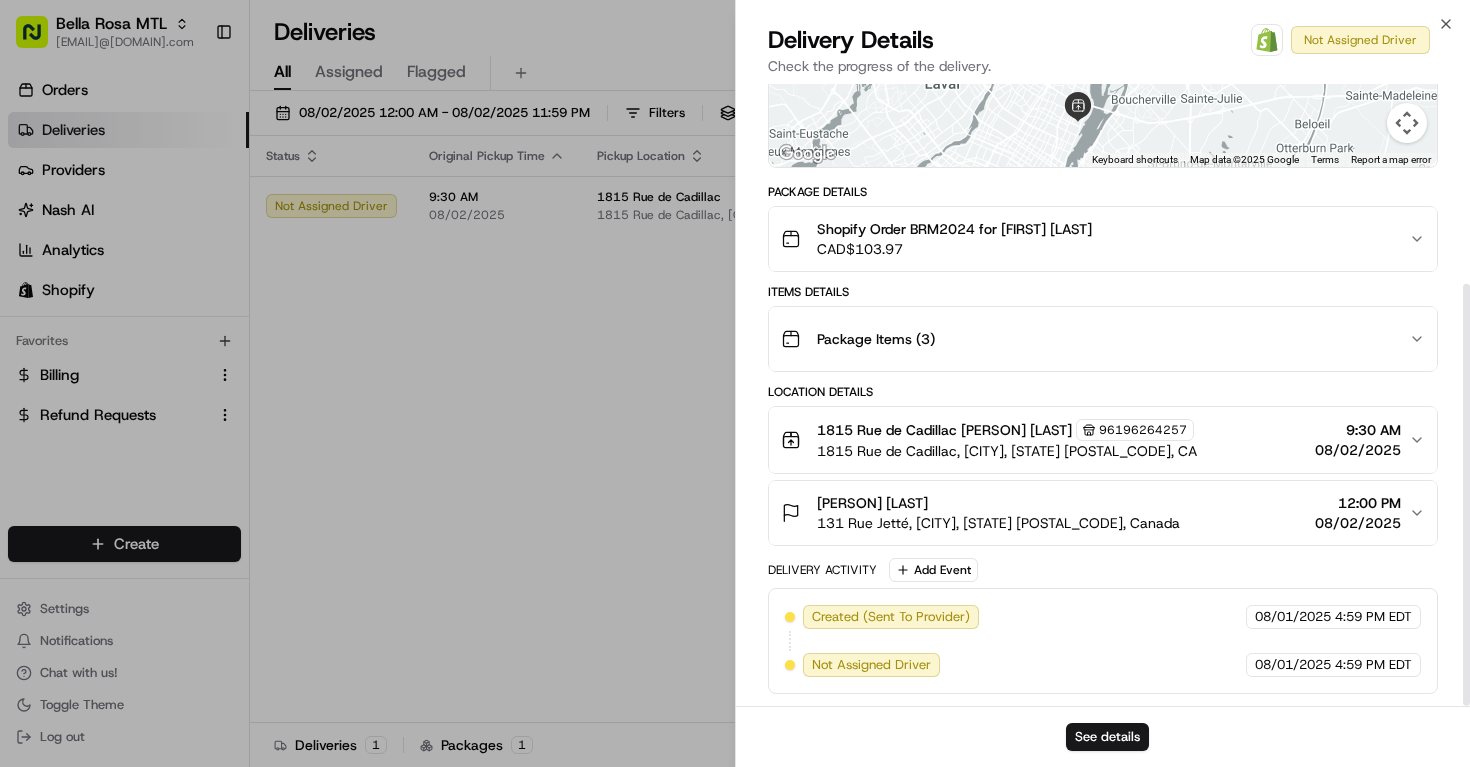 scroll, scrollTop: 0, scrollLeft: 0, axis: both 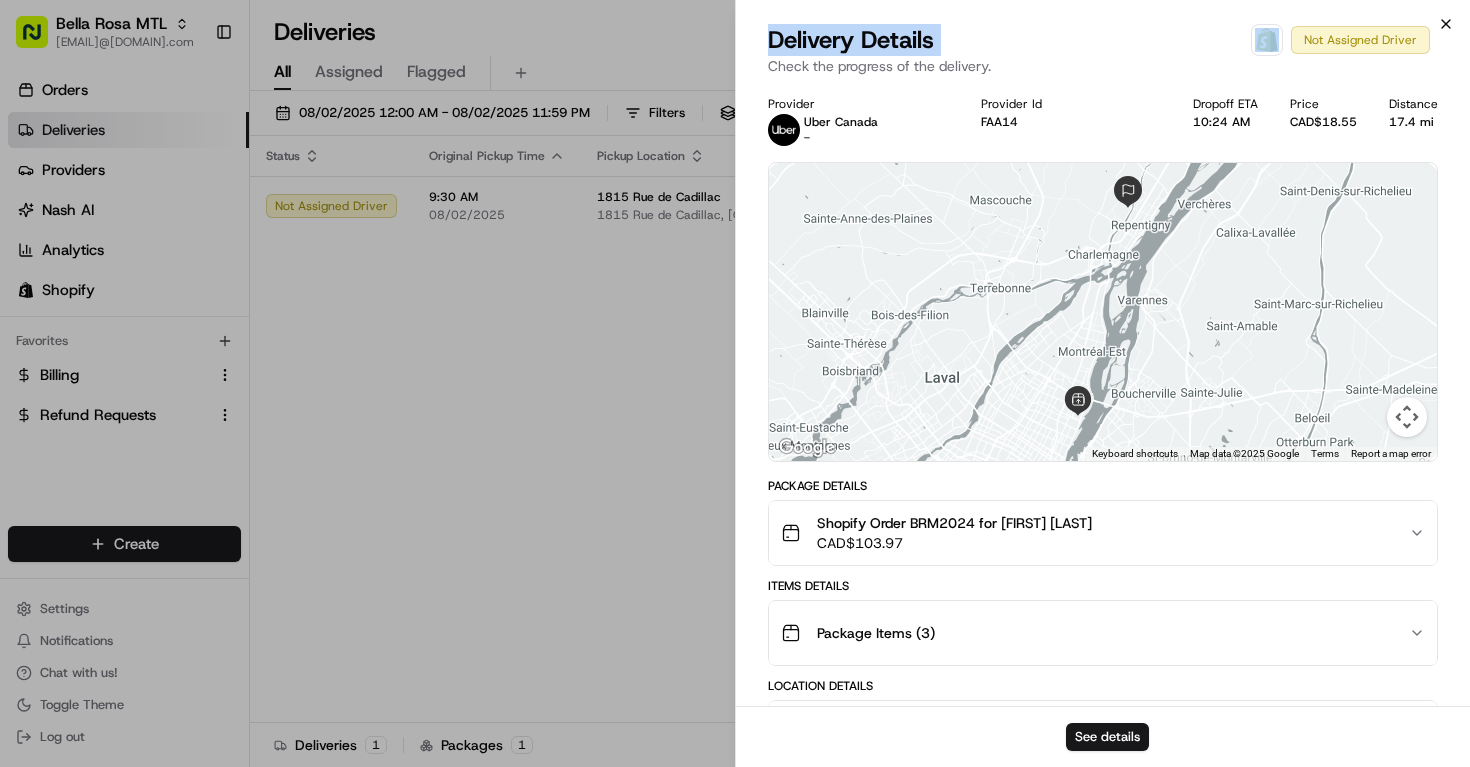 click on "Close Delivery Details Open Order in Shopify Not Assigned Driver Check the progress of the delivery. Provider Uber Canada - Provider Id FAA14 Dropoff ETA 10:24 AM Price CAD$18.55 Distance 17.4 mi ← Move left → Move right ↑ Move up ↓ Move down + Zoom in - Zoom out Home Jump left by 75% End Jump right by 75% Page Up Jump up by 75% Page Down Jump down by 75% Keyboard shortcuts Map Data Map data ©2025 Google Map data ©2025 Google 5 km  Click to toggle between metric and imperial units Terms Report a map error Package Details Shopify Order BRM2024 for [FIRST] [LAST] CAD$ 103.97 Items Details Package Items ( 3 ) Location Details 1815 Rue de Cadillac [PERSON] [LAST] 96196264257 1815 Rue de Cadillac, [CITY], [STATE] [POSTAL_CODE], CA 9:30 AM 08/02/2025 [PERSON] [LAST] 131 Rue Jetté, [CITY], [STATE] [POSTAL_CODE], Canada 12:00 PM 08/02/2025 Delivery Activity Add Event Created (Sent To Provider) Uber Canada 08/01/2025 4:59 PM EDT Not Assigned Driver Uber Canada 08/01/2025 4:59 PM EDT See details" at bounding box center [1102, 383] 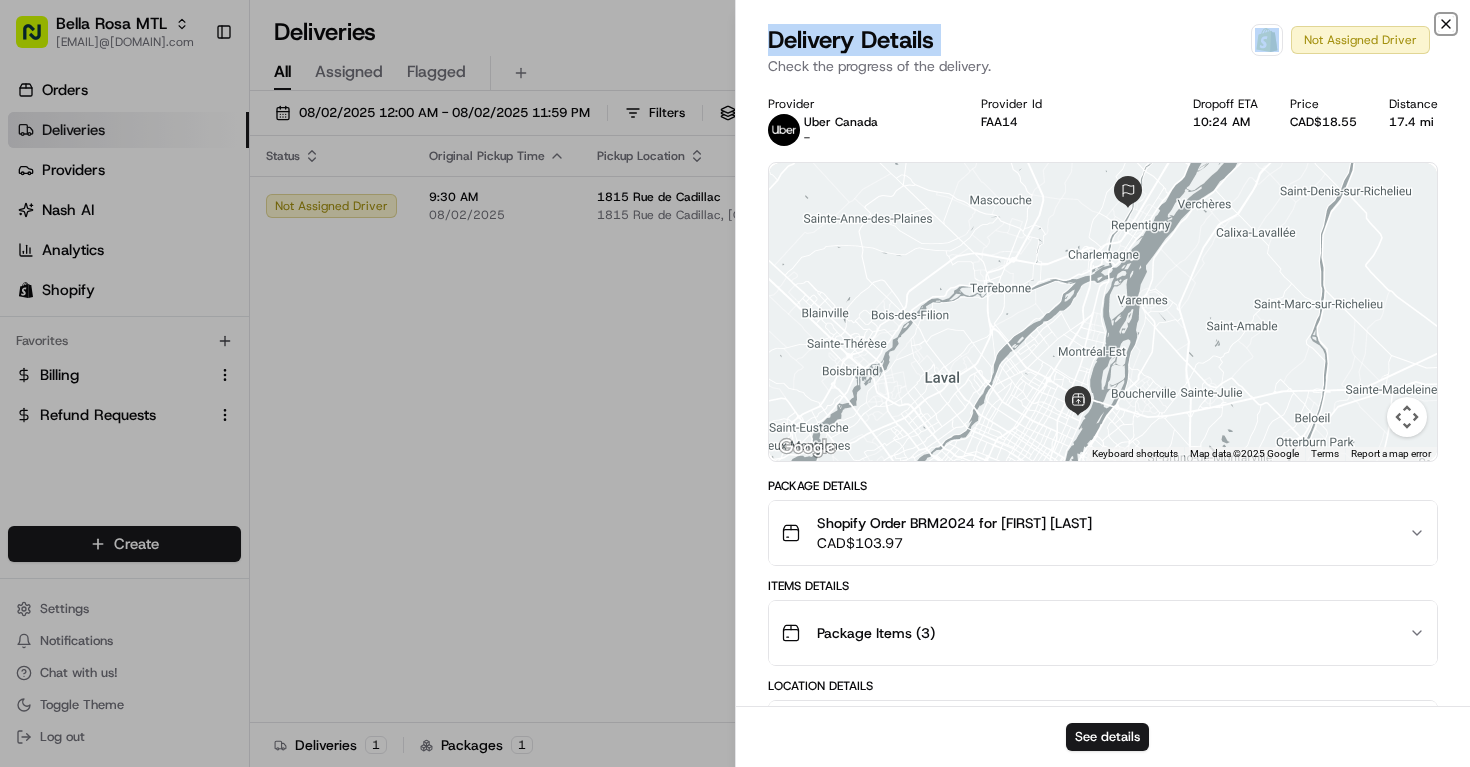 click 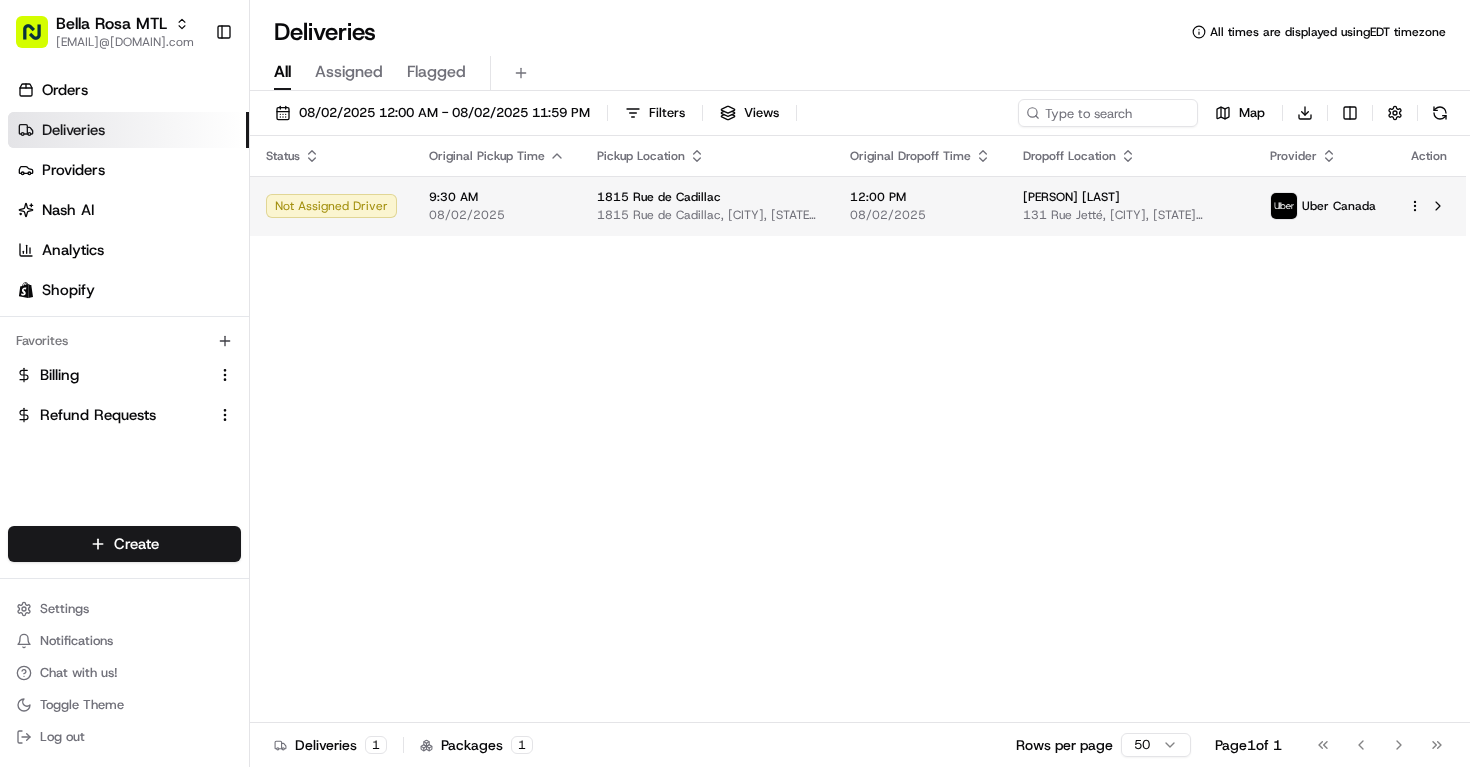 click on "9:30 AM 08/02/2025" at bounding box center [497, 206] 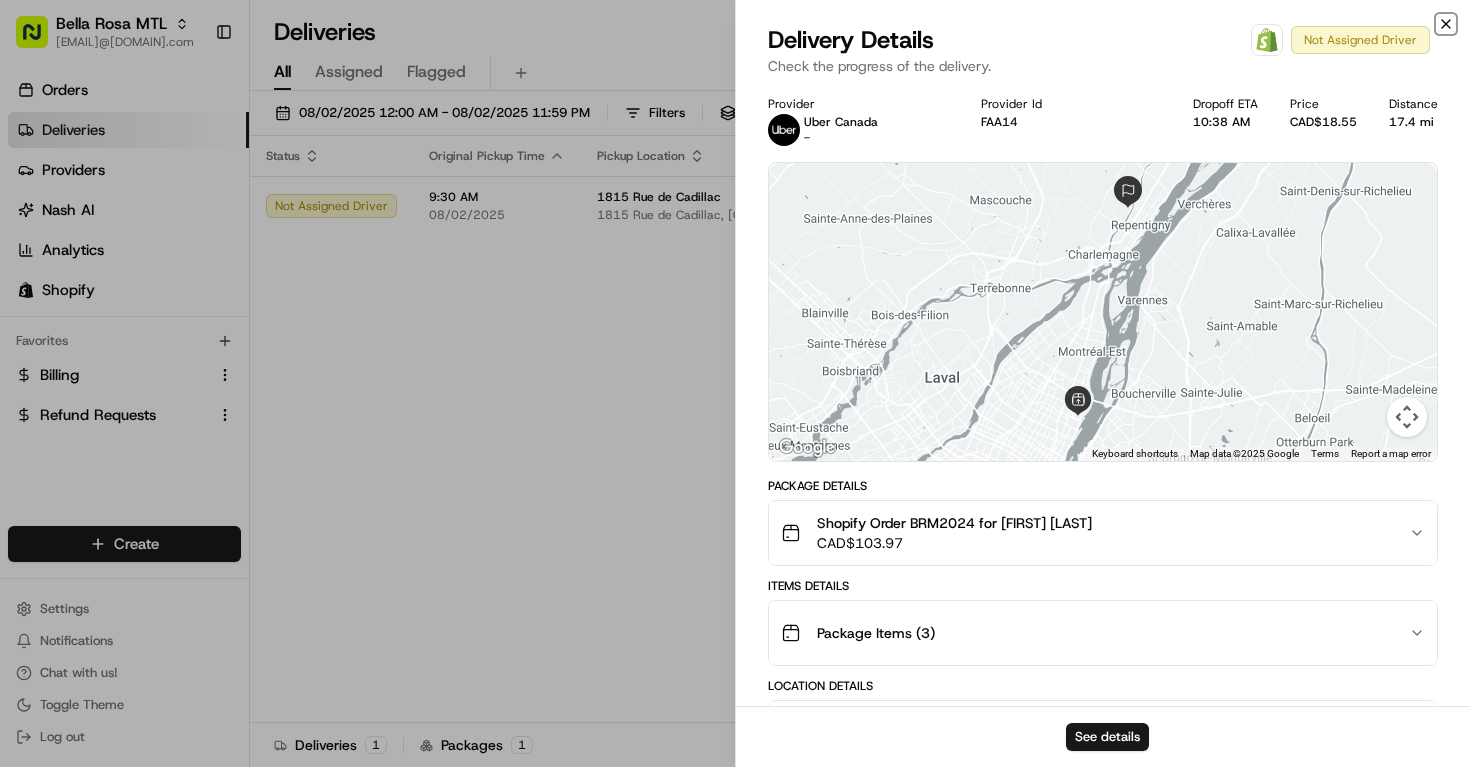 click 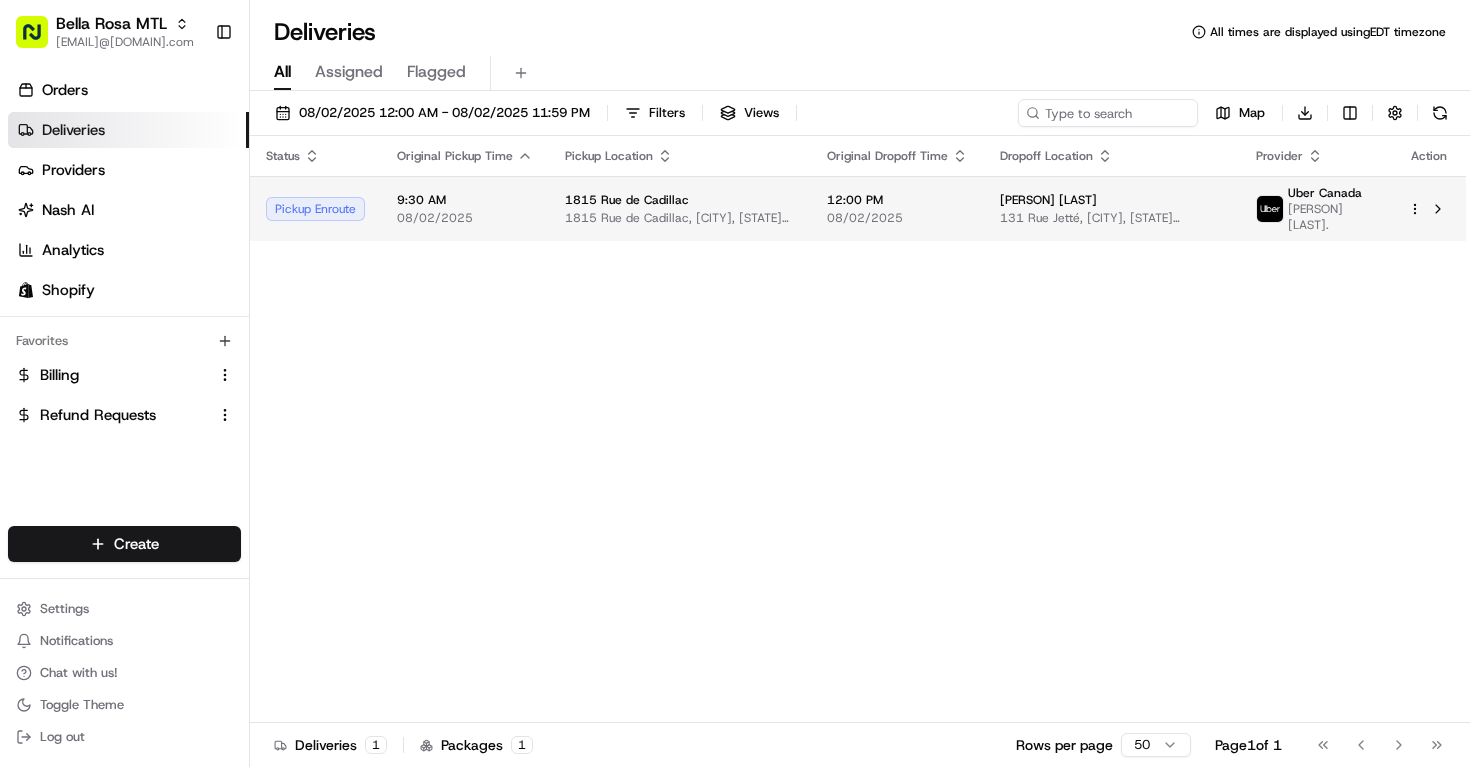 click on "1815 Rue de Cadillac, [CITY], [STATE] [POSTAL_CODE], CA" at bounding box center [680, 218] 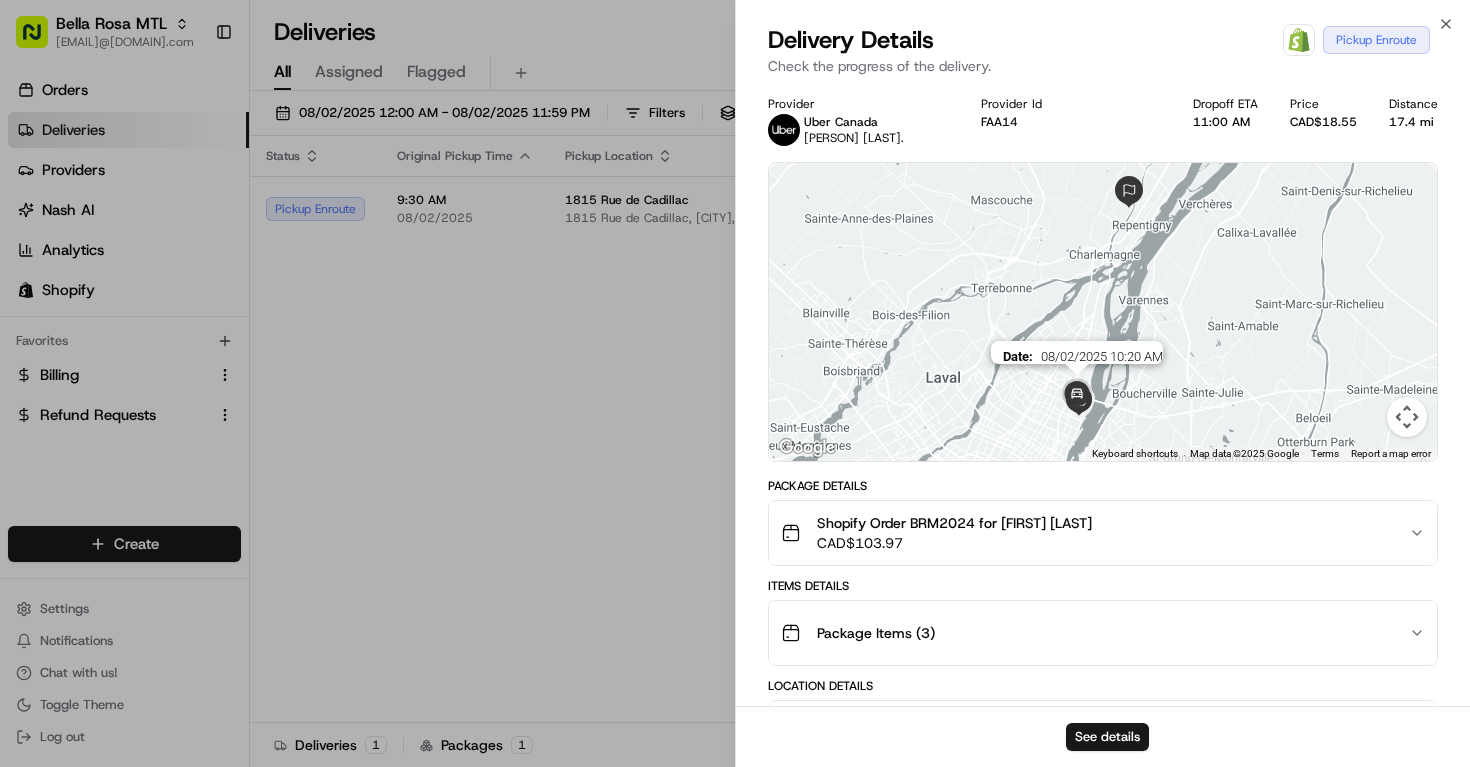 click at bounding box center (1077, 395) 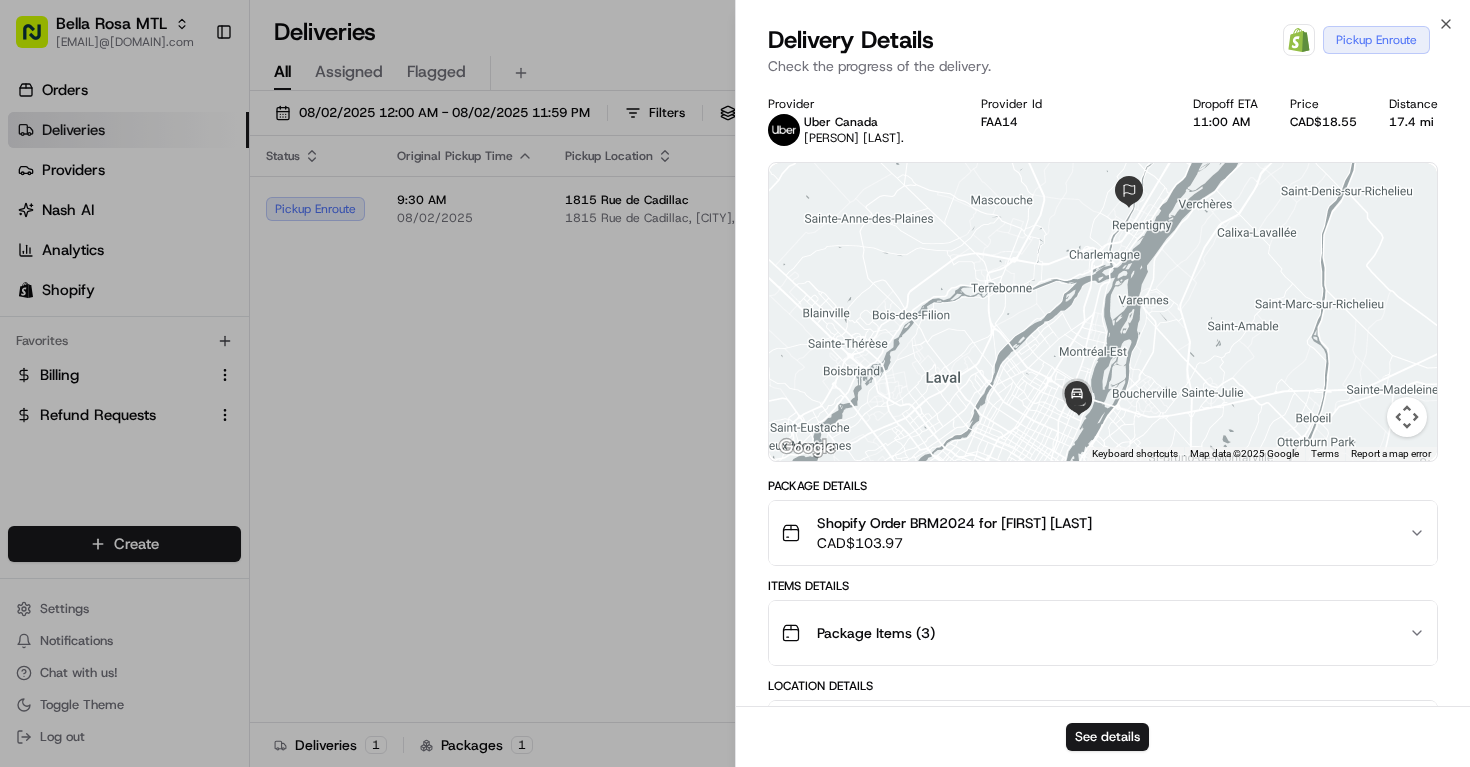 click on "To navigate, press the arrow keys." at bounding box center (1103, 312) 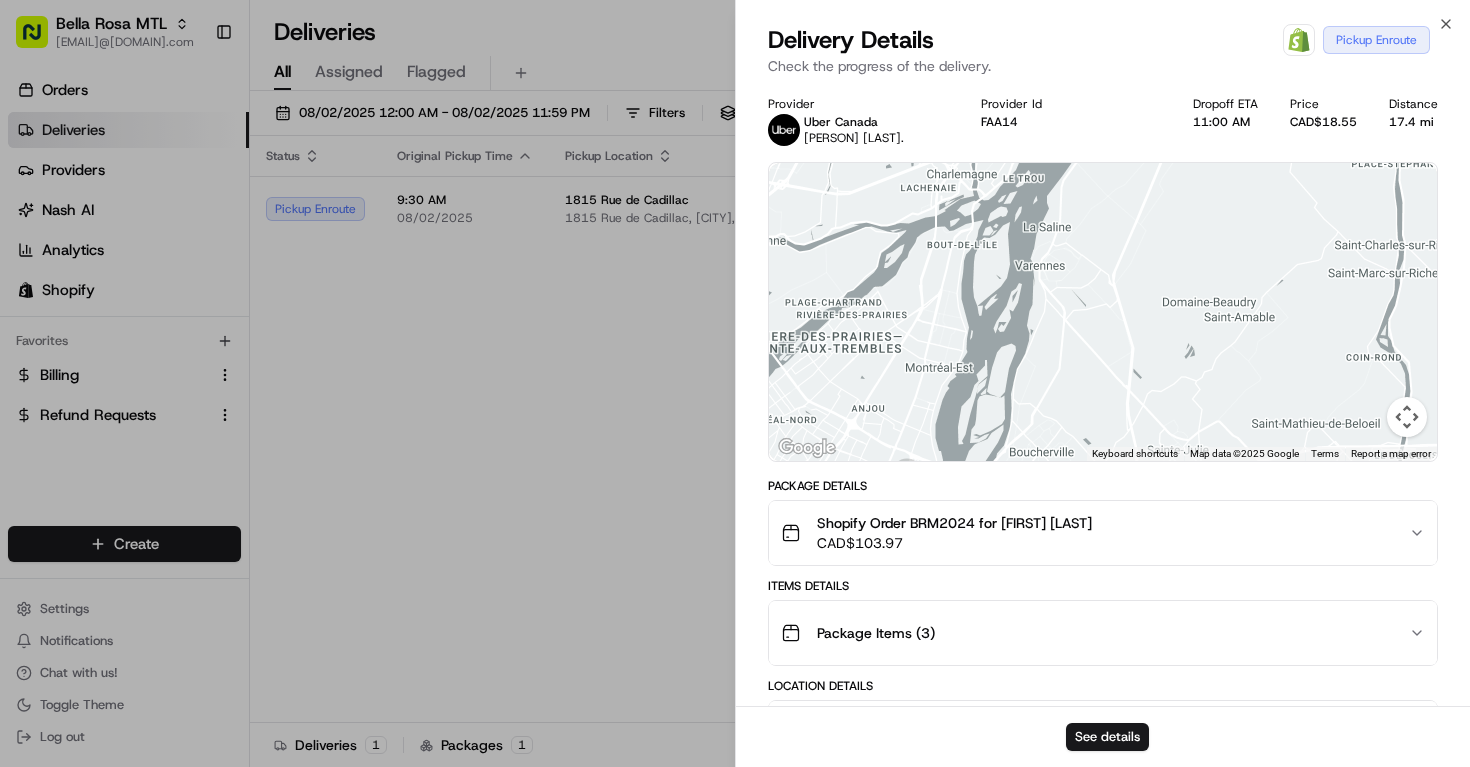 drag, startPoint x: 1119, startPoint y: 336, endPoint x: 1226, endPoint y: 268, distance: 126.779335 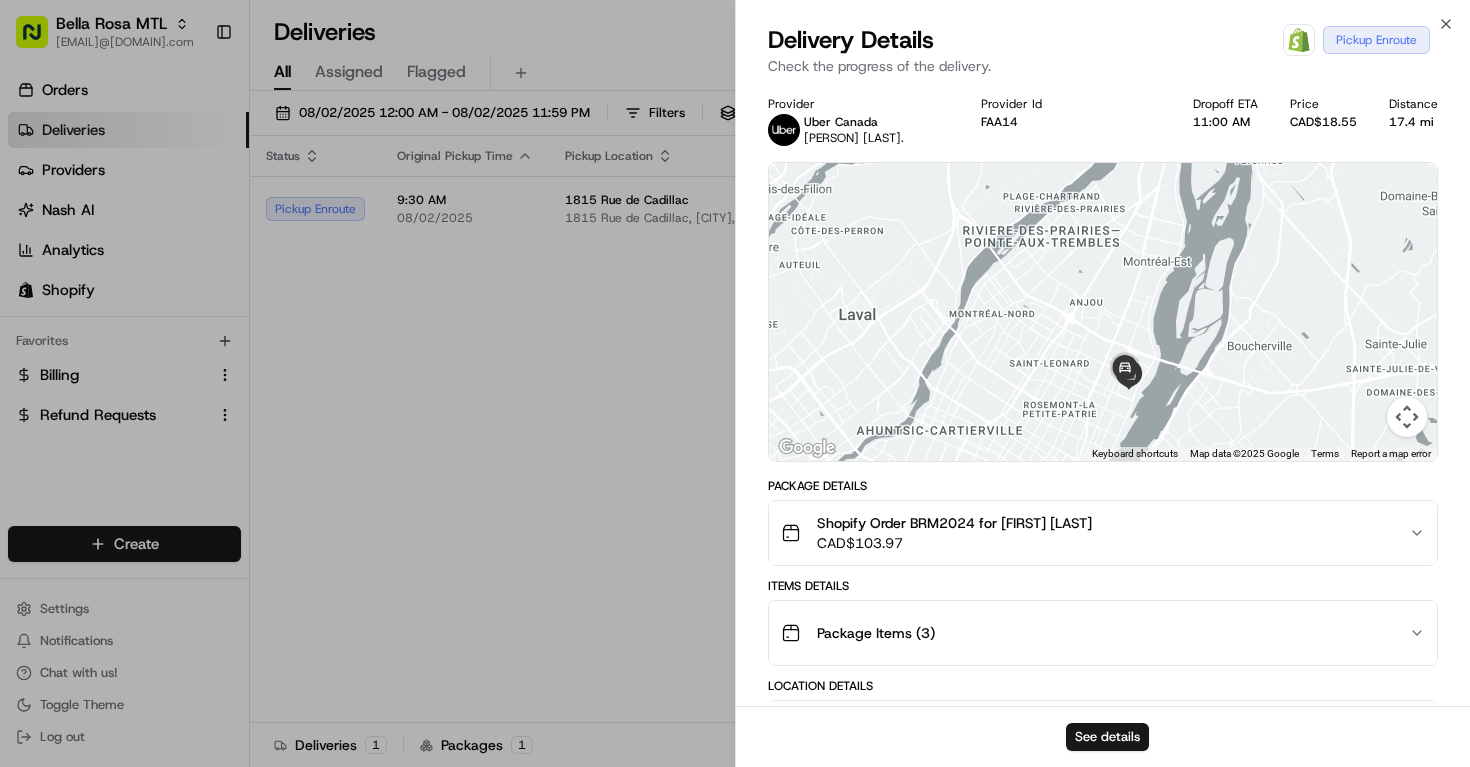 click at bounding box center [1103, 312] 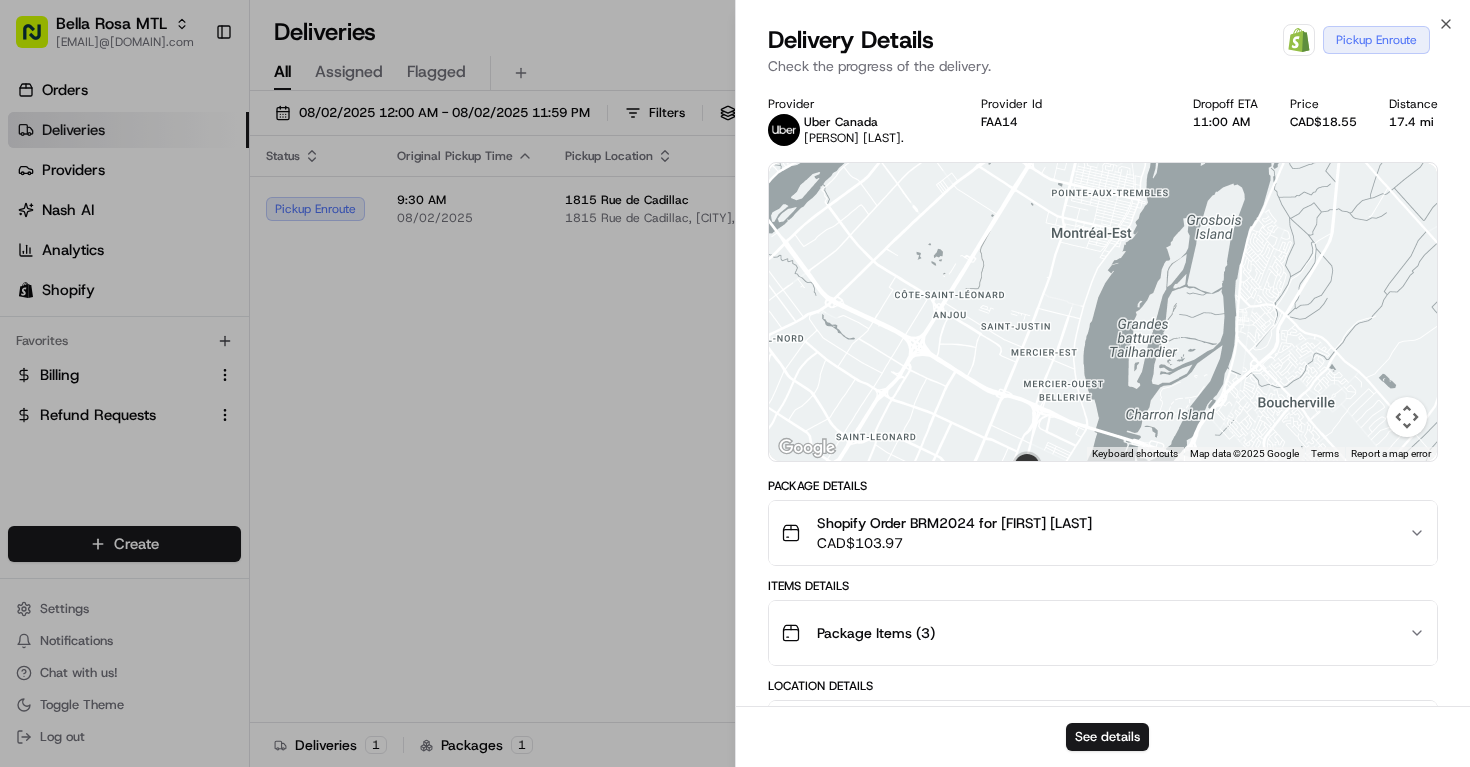 drag, startPoint x: 1174, startPoint y: 357, endPoint x: 1231, endPoint y: 253, distance: 118.595955 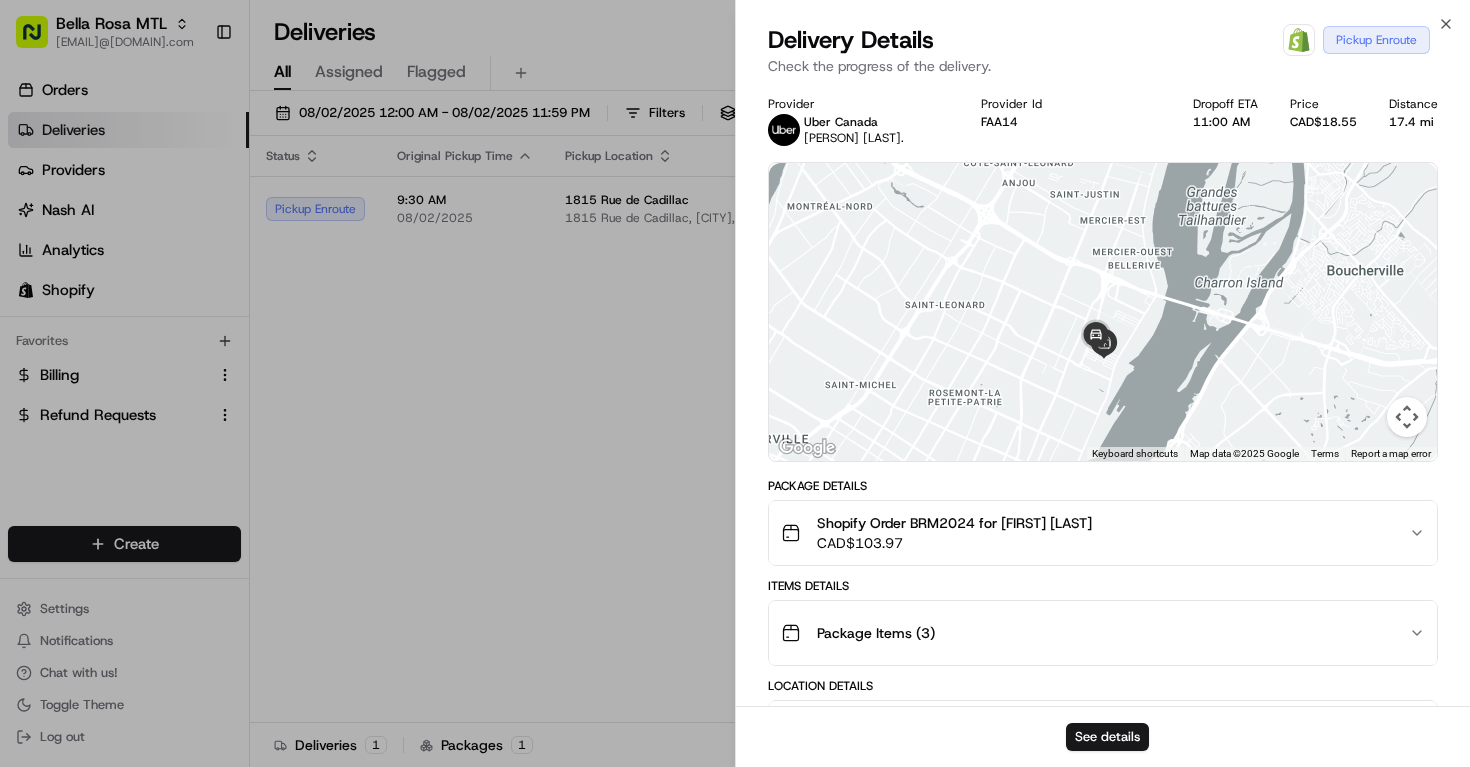 click at bounding box center (1103, 312) 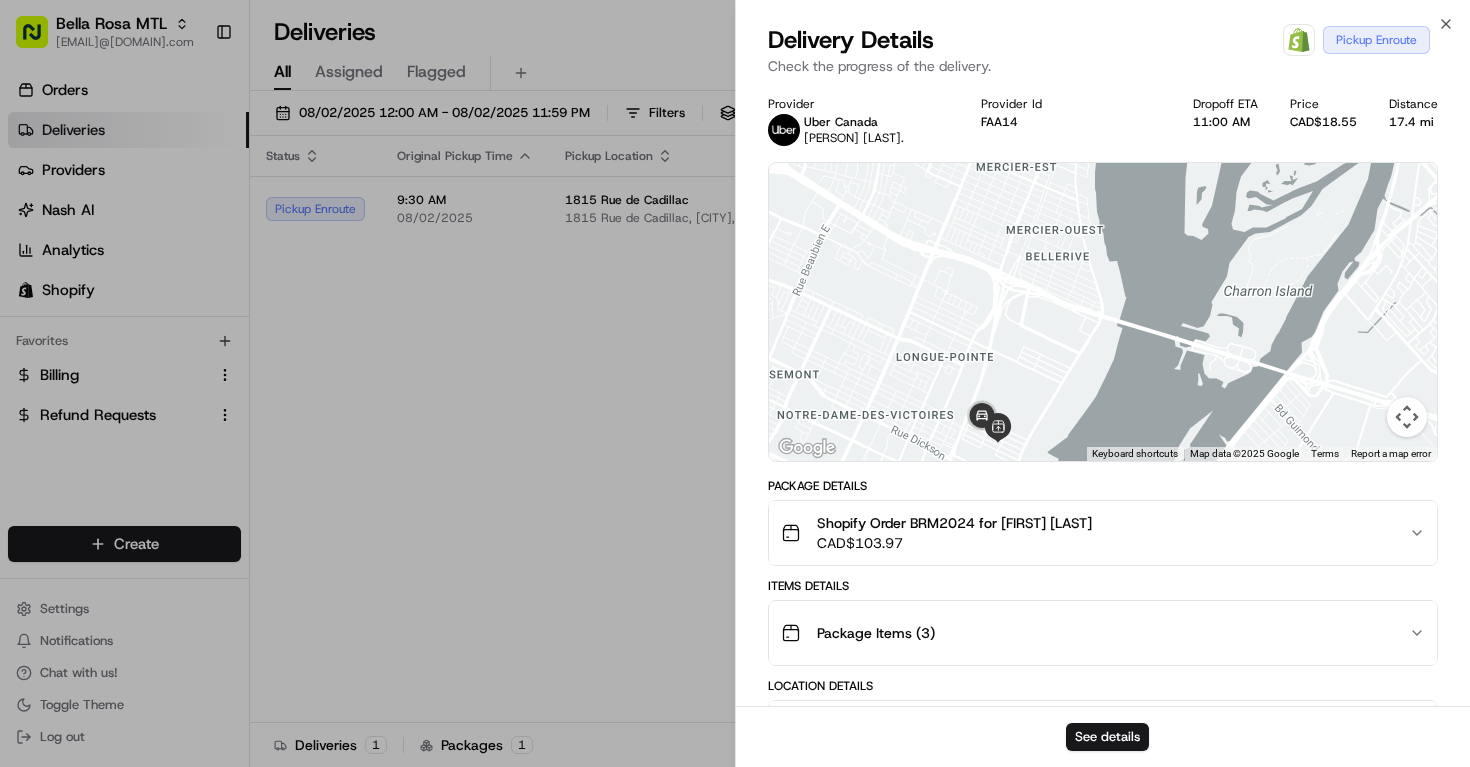 drag, startPoint x: 1129, startPoint y: 341, endPoint x: 1166, endPoint y: 288, distance: 64.63745 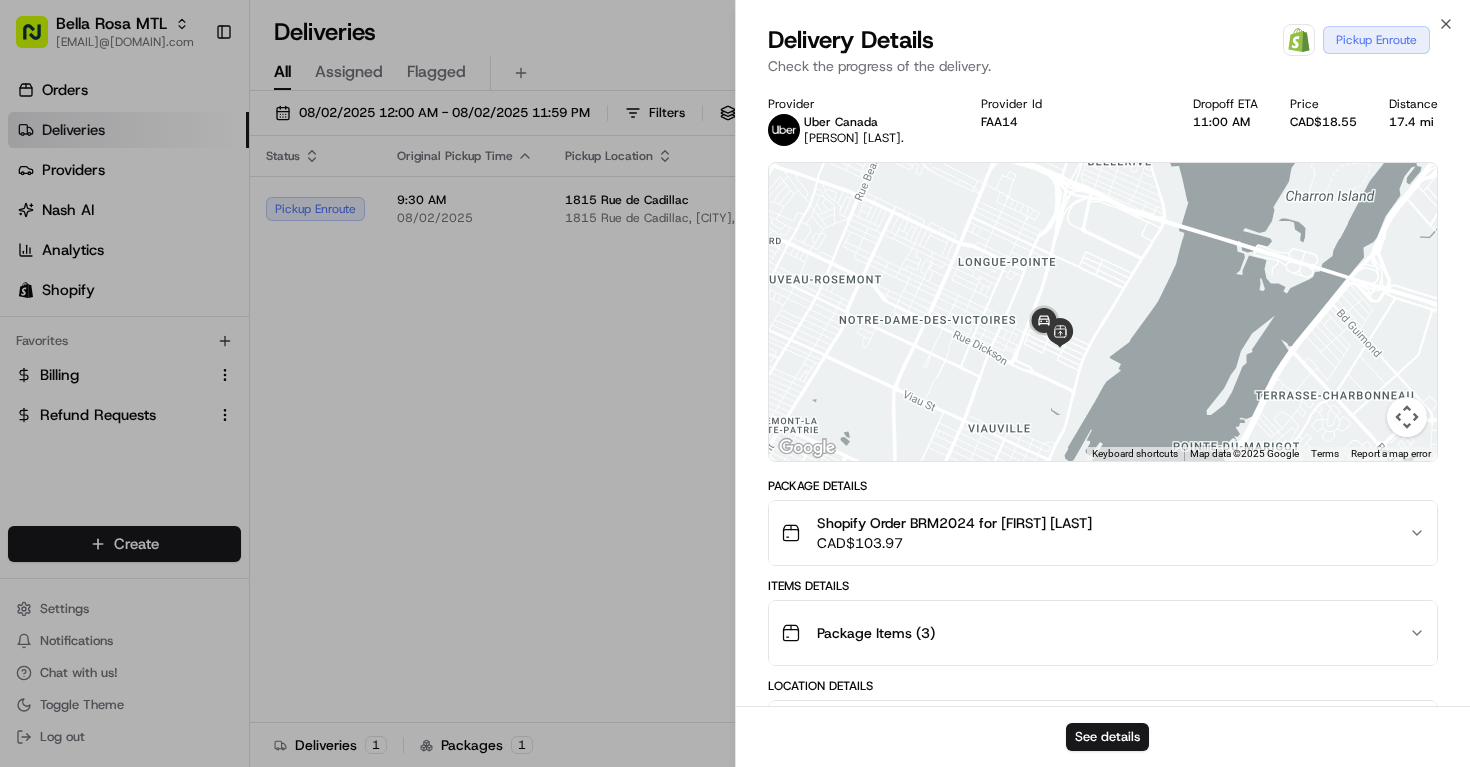 click at bounding box center (1103, 312) 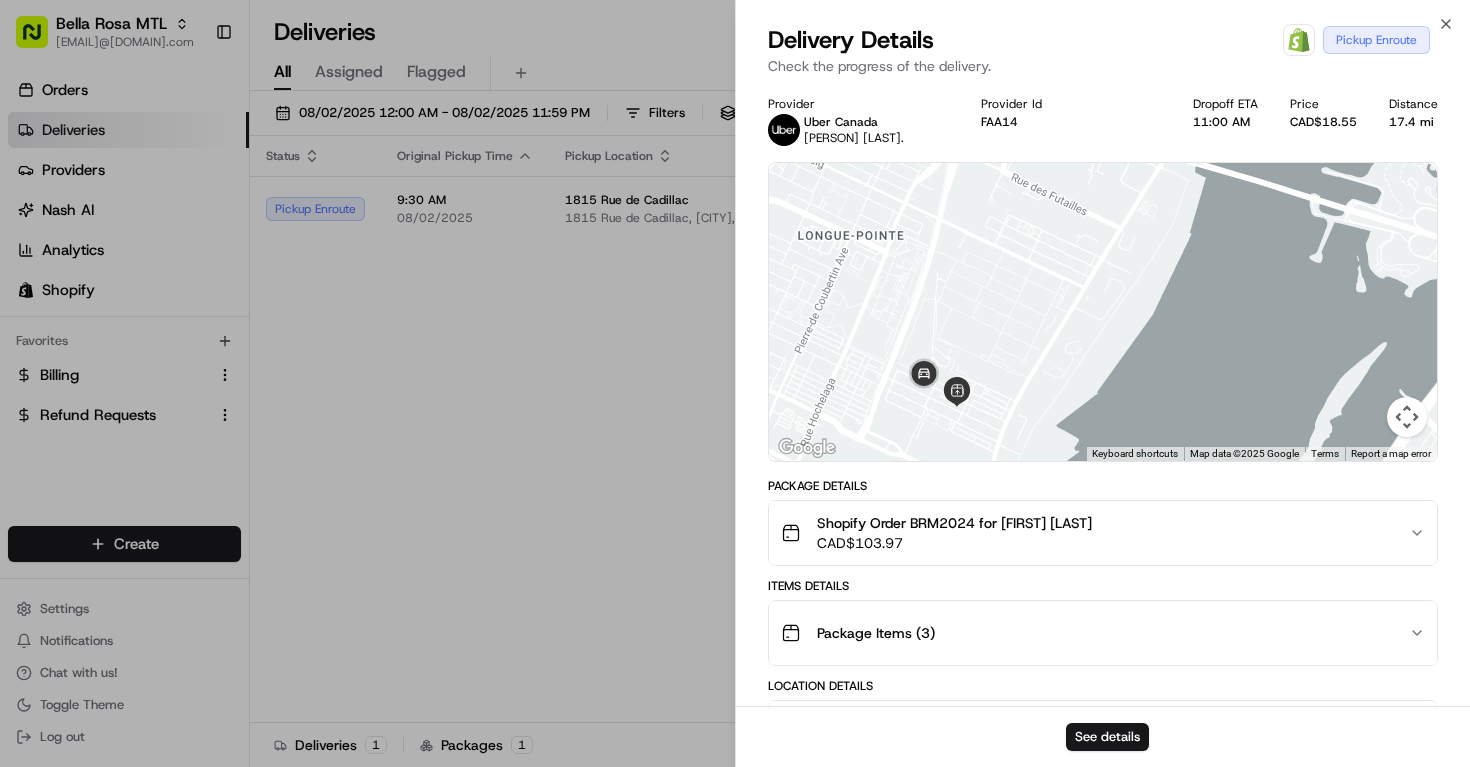 drag, startPoint x: 1103, startPoint y: 362, endPoint x: 1145, endPoint y: 334, distance: 50.47772 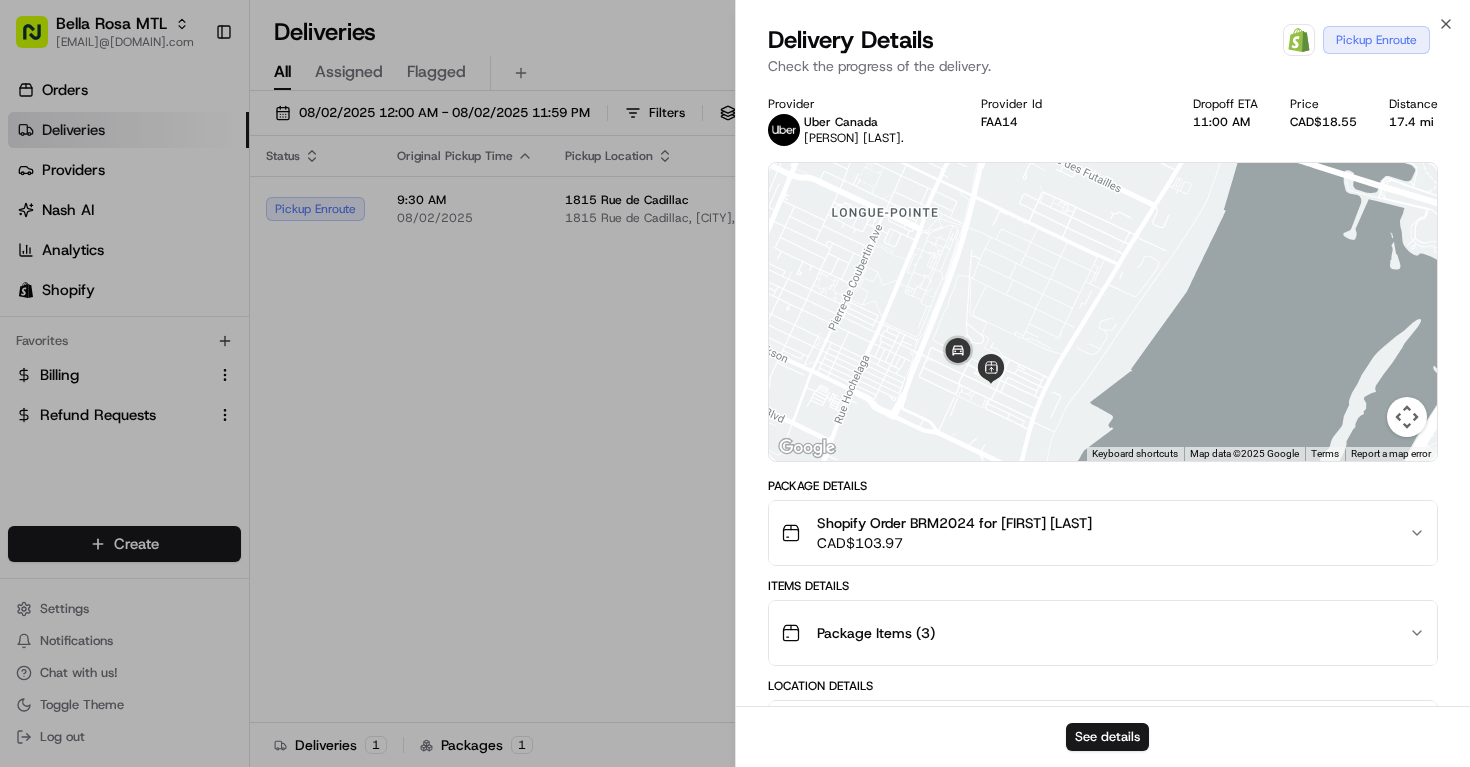 click at bounding box center (1103, 312) 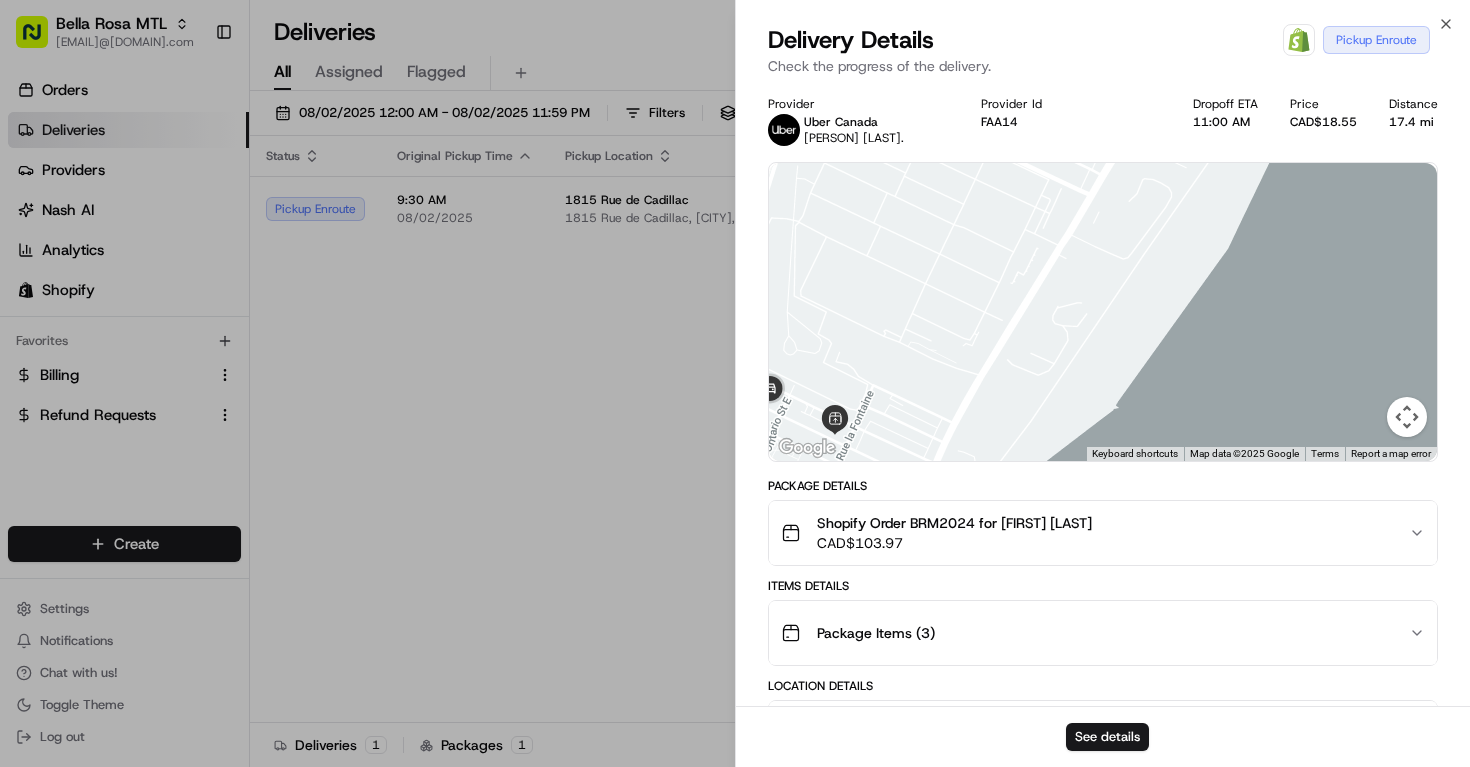 drag, startPoint x: 1077, startPoint y: 358, endPoint x: 1136, endPoint y: 354, distance: 59.135437 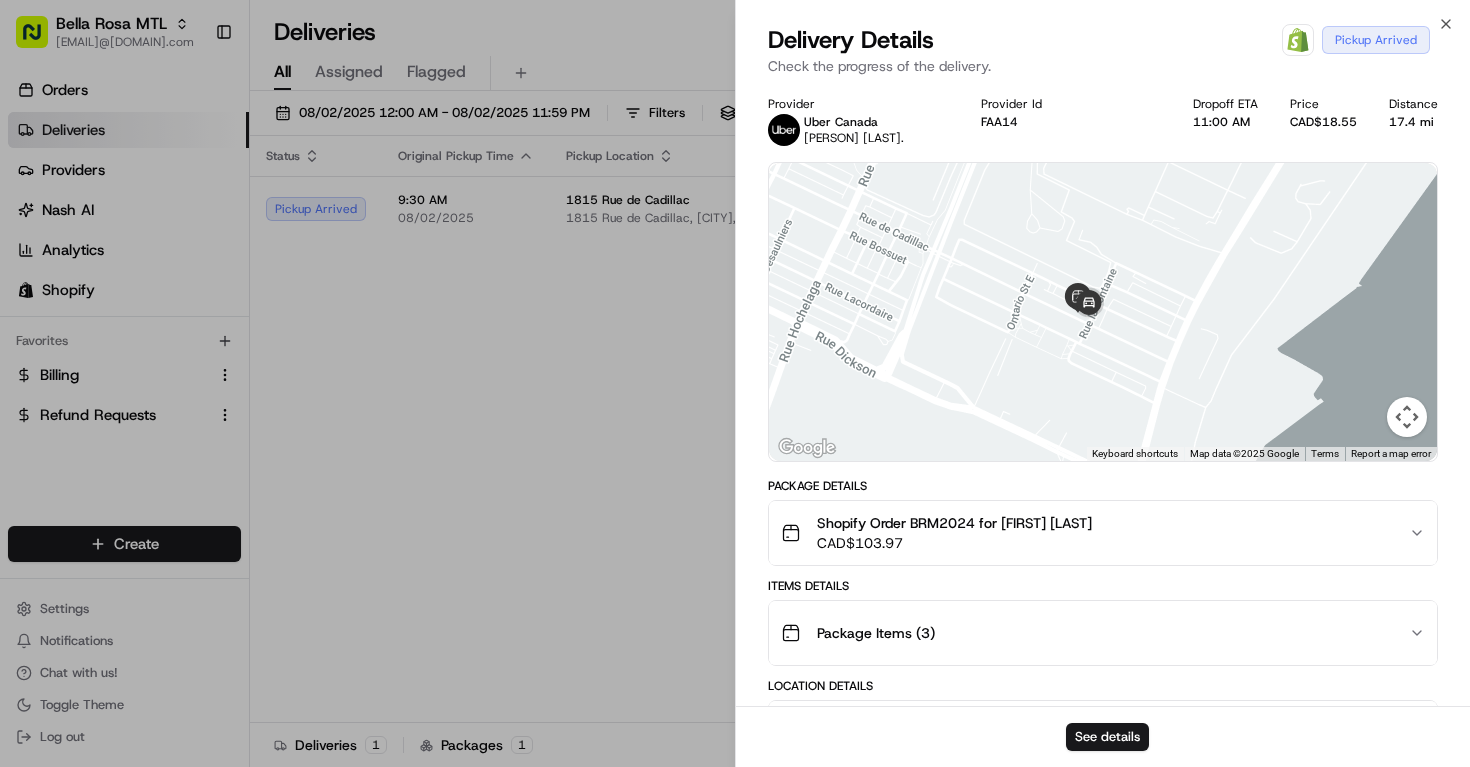 click at bounding box center (1103, 312) 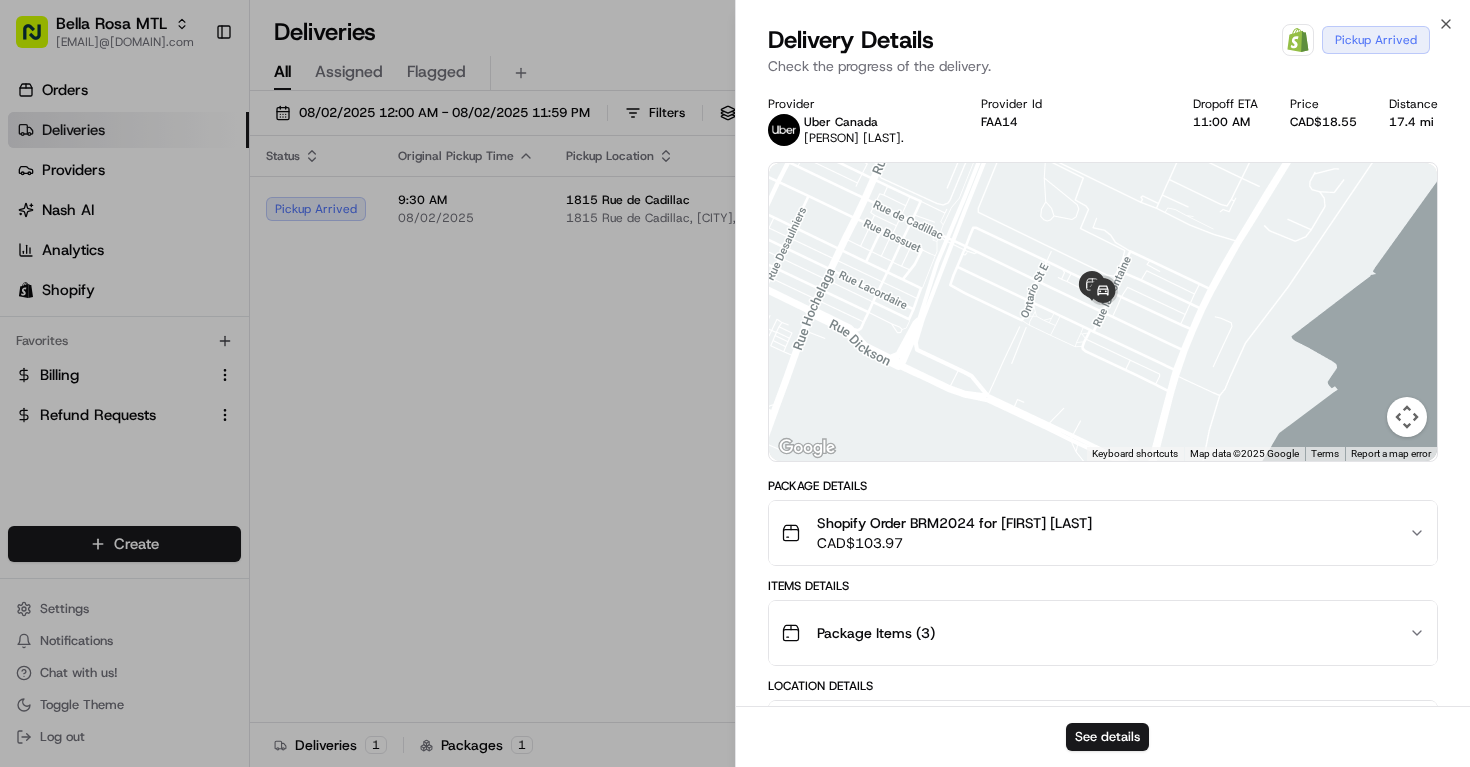 click at bounding box center [1103, 312] 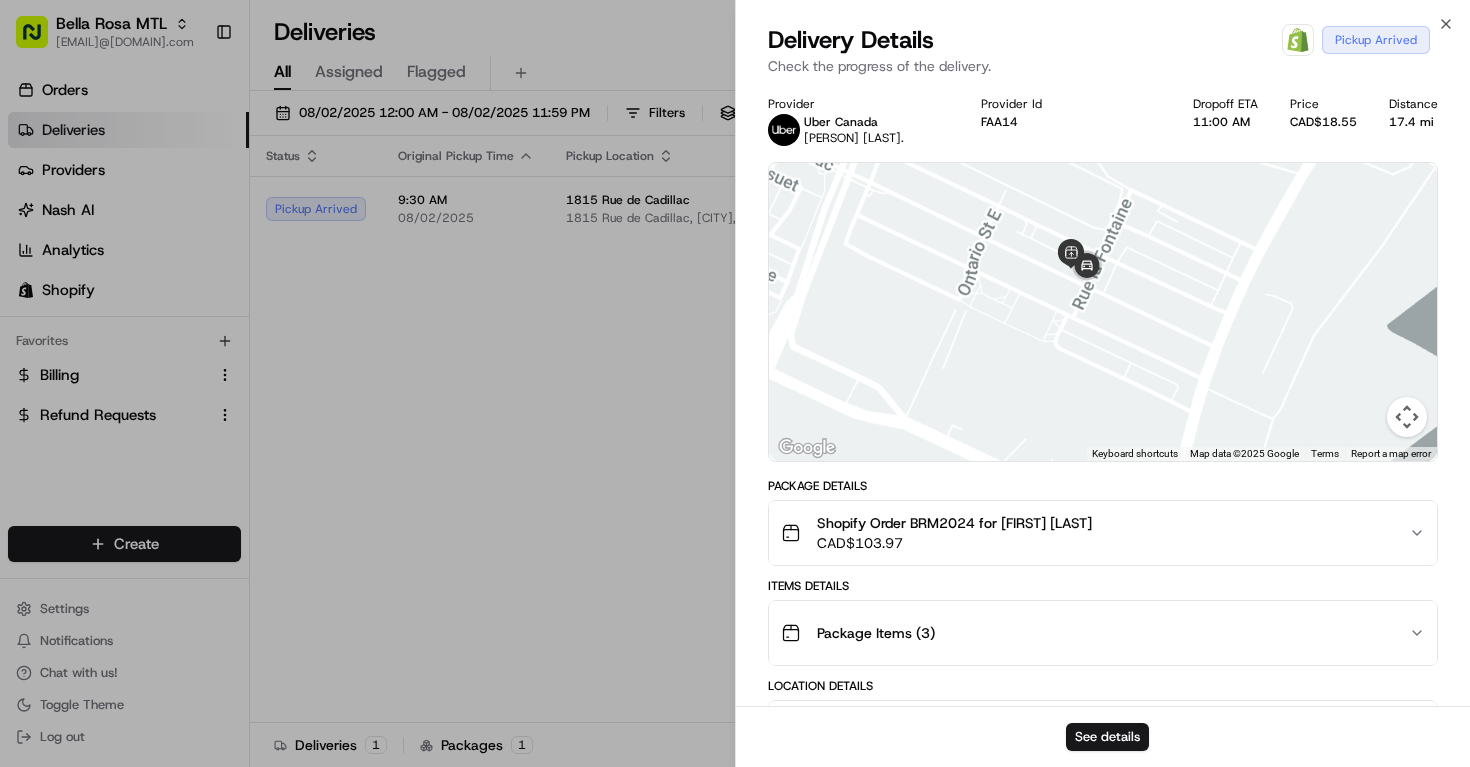click at bounding box center [1103, 312] 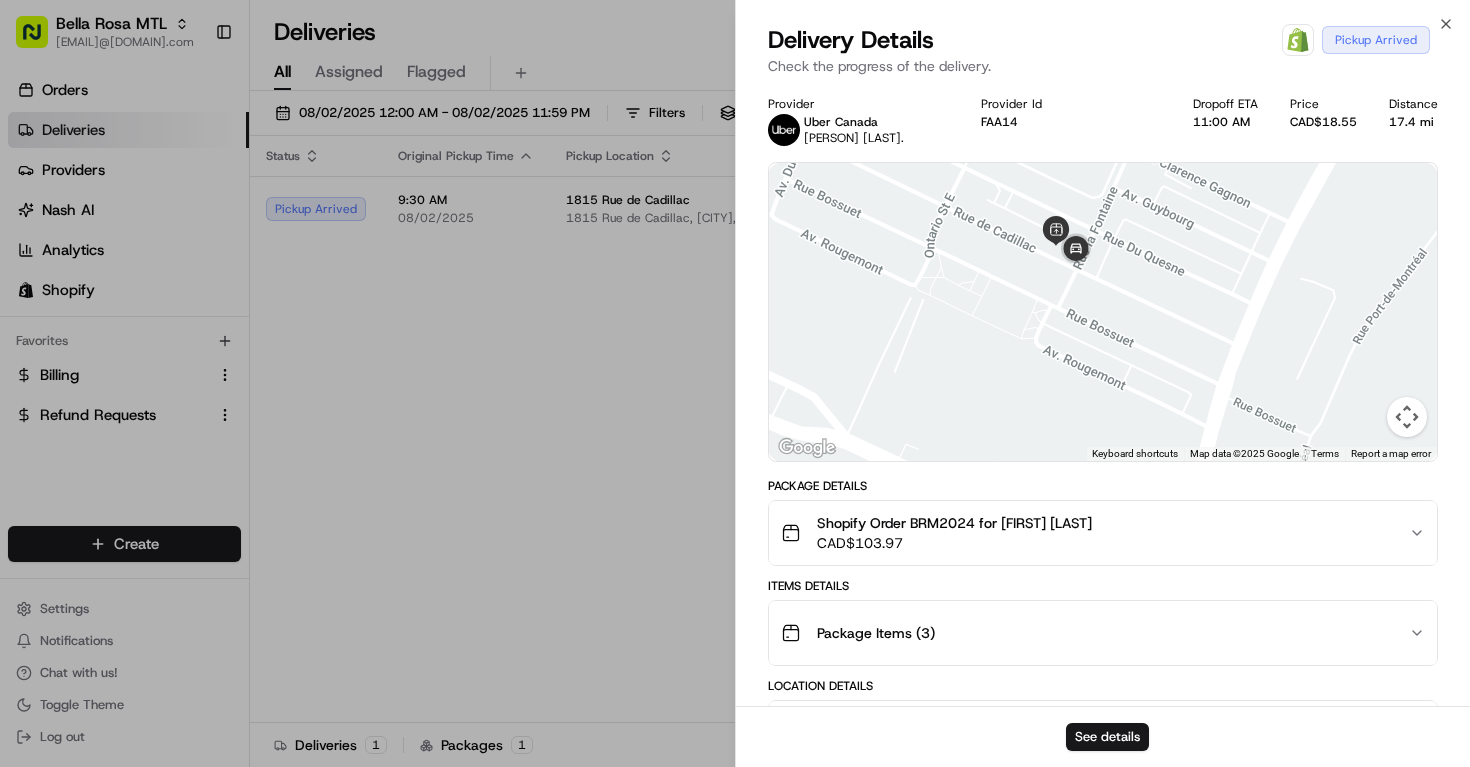 click at bounding box center [1103, 312] 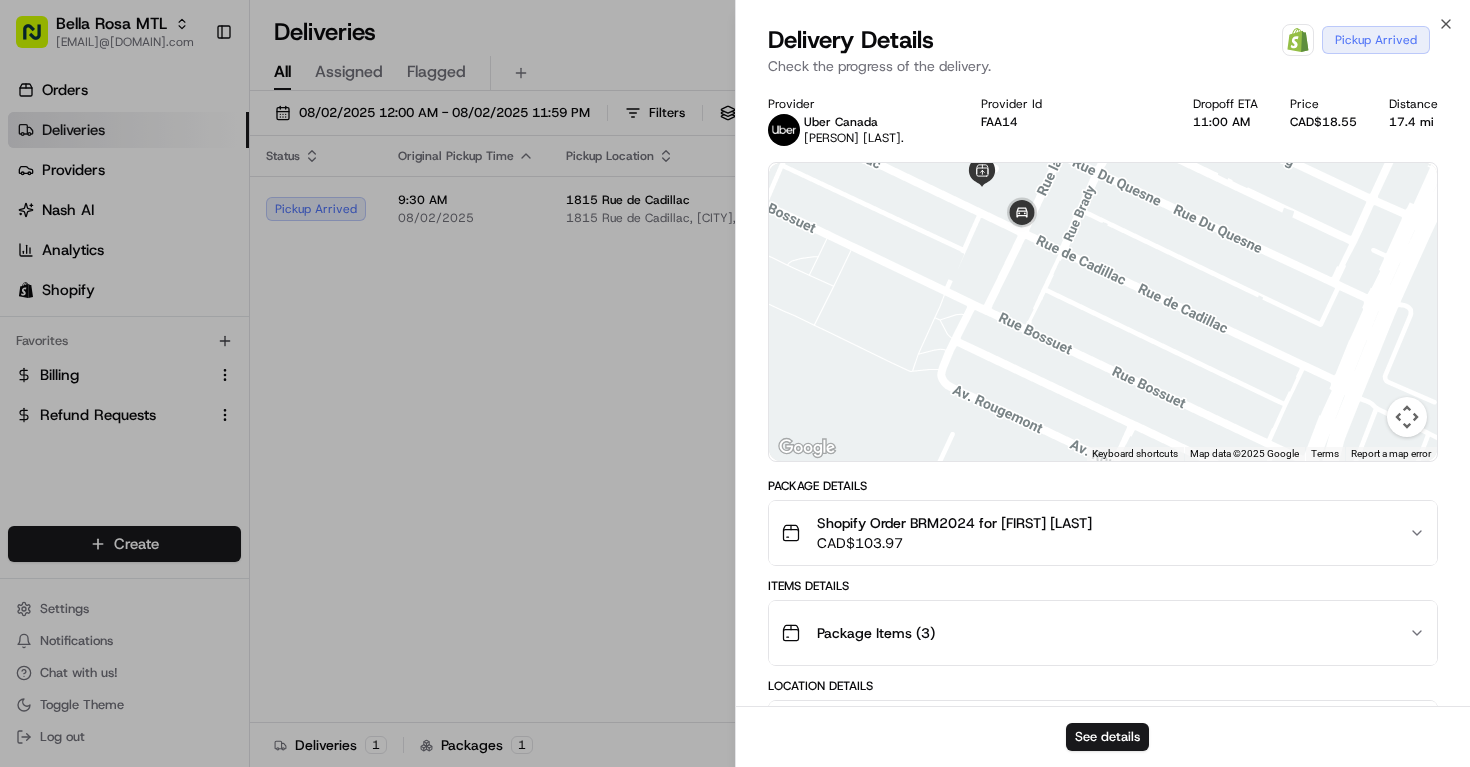 drag, startPoint x: 1073, startPoint y: 327, endPoint x: 1086, endPoint y: 424, distance: 97.867256 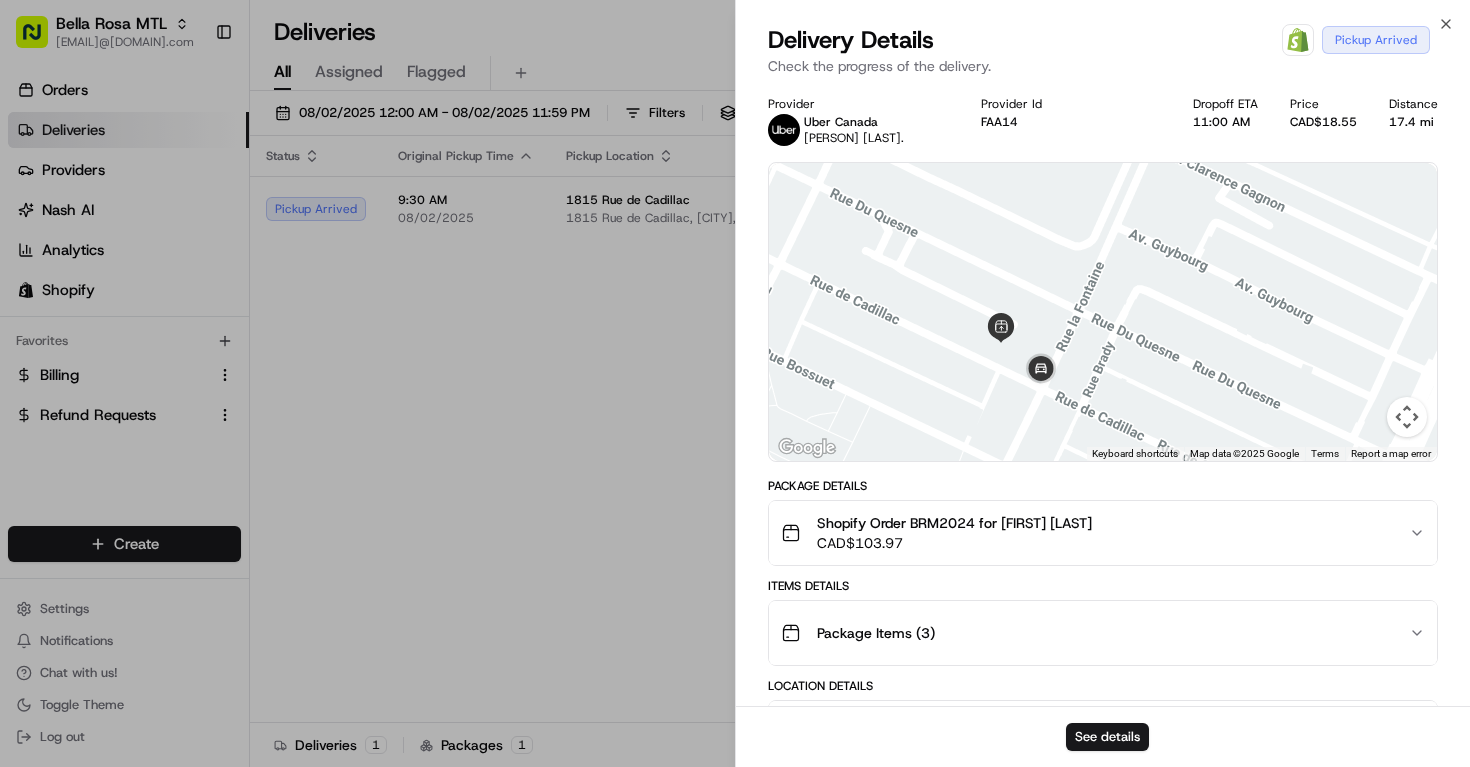 click at bounding box center [1103, 312] 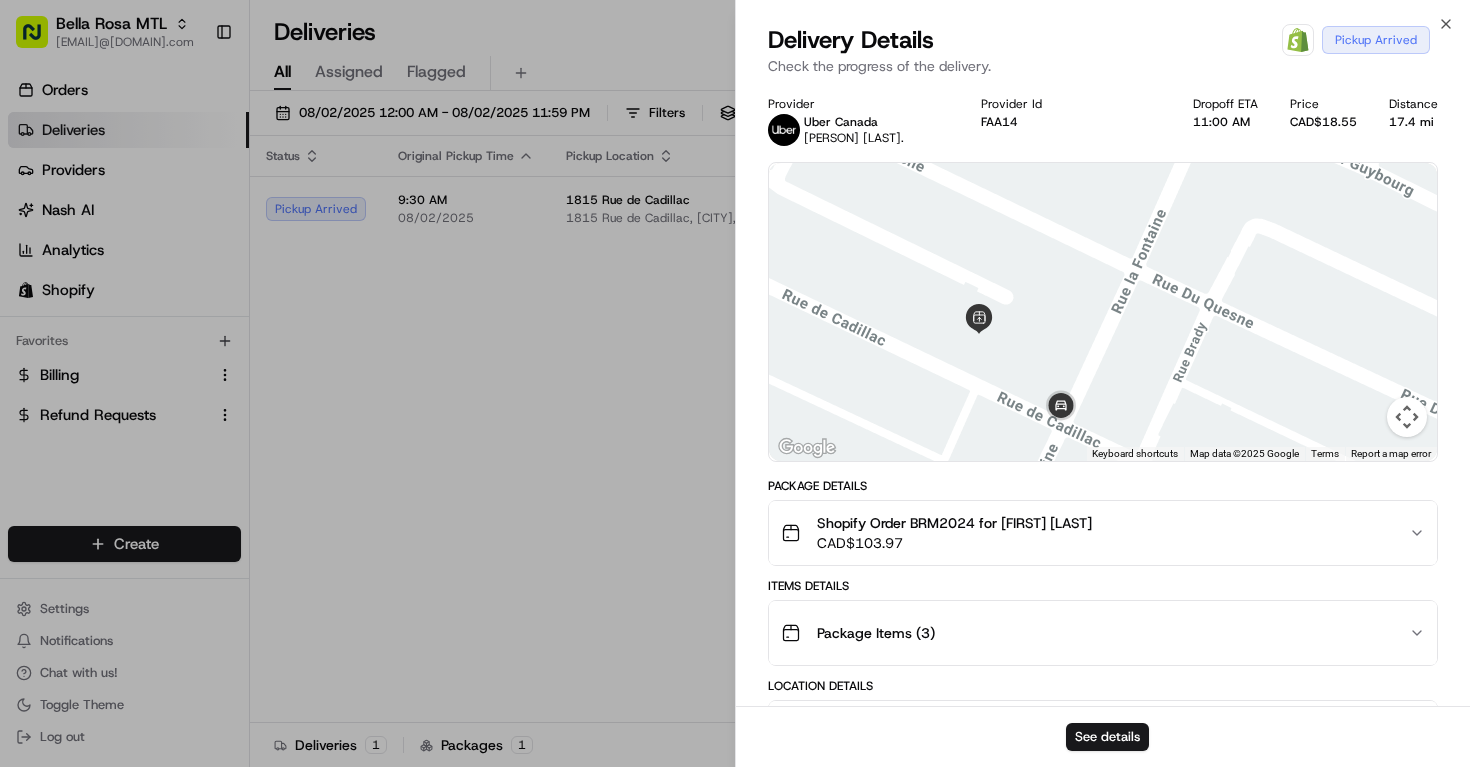 drag, startPoint x: 1064, startPoint y: 366, endPoint x: 1131, endPoint y: 343, distance: 70.837845 